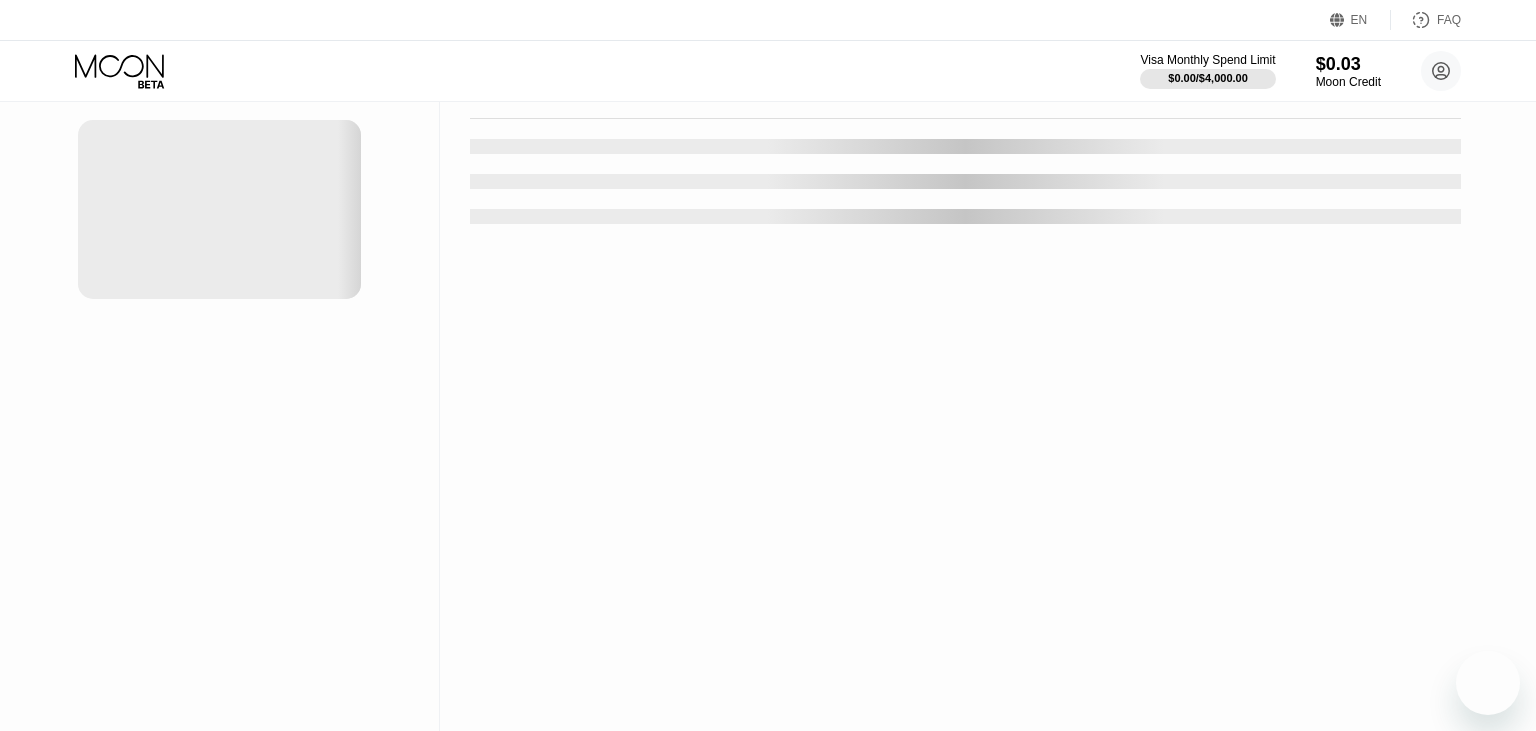 scroll, scrollTop: 0, scrollLeft: 0, axis: both 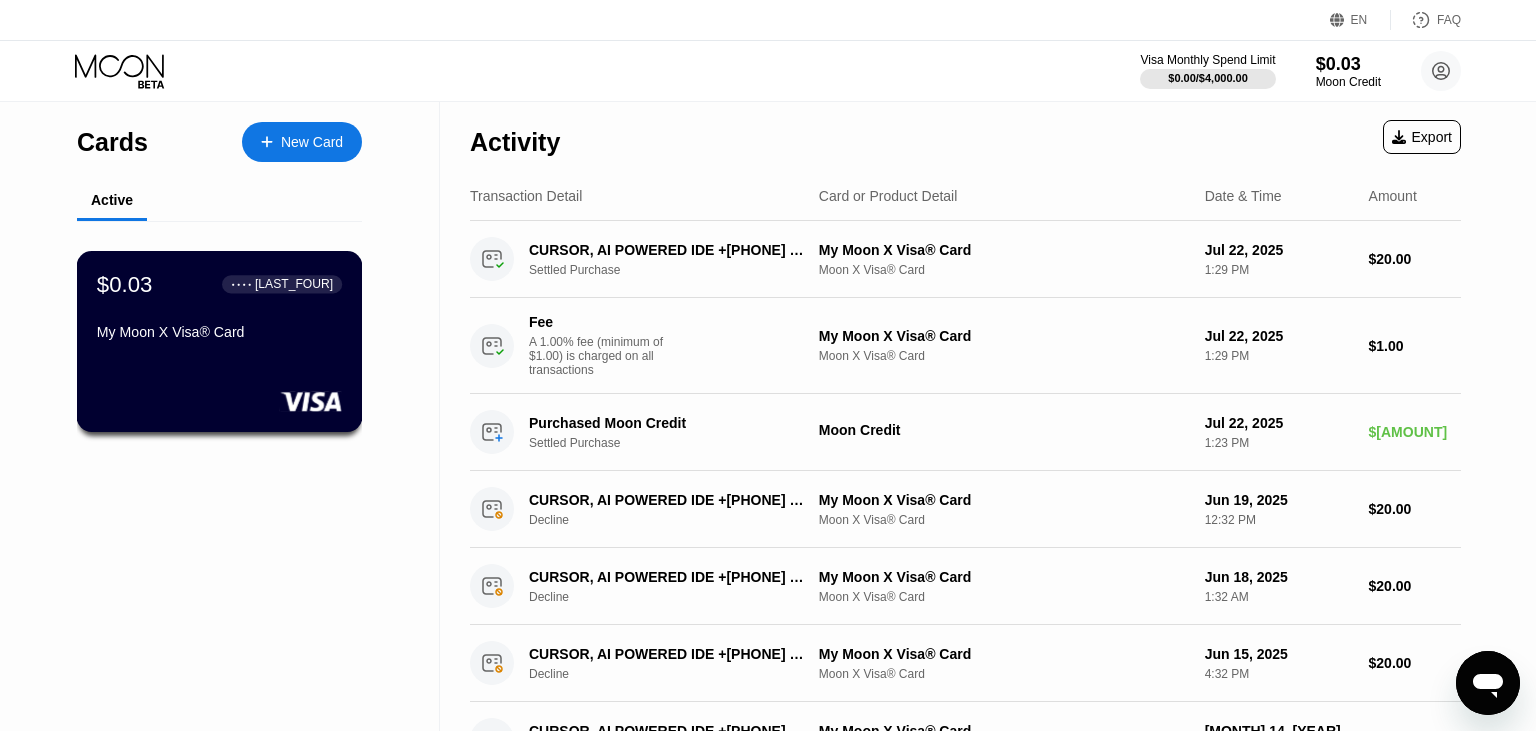 click on "My Moon X Visa® Card" at bounding box center (219, 332) 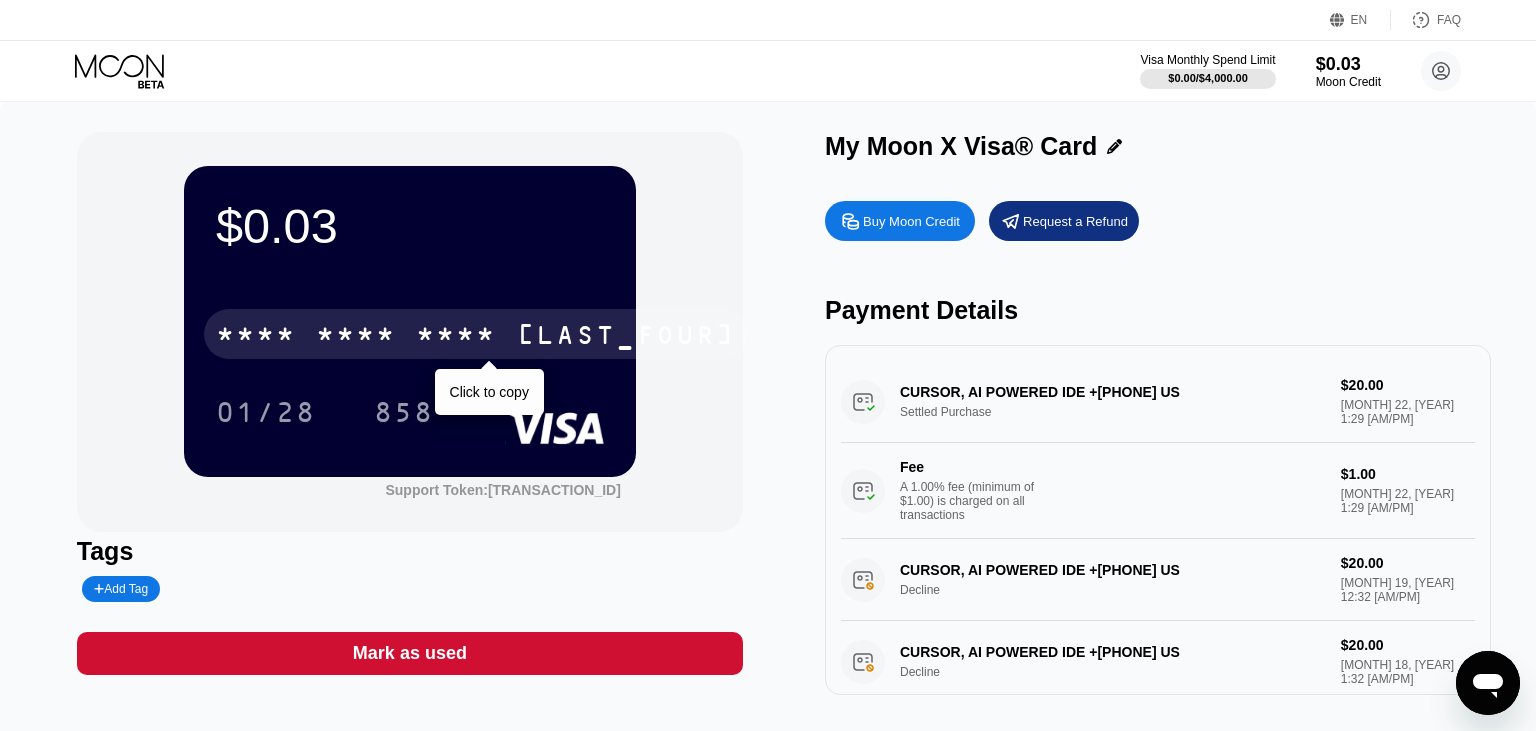 click on "* * * *" at bounding box center [456, 337] 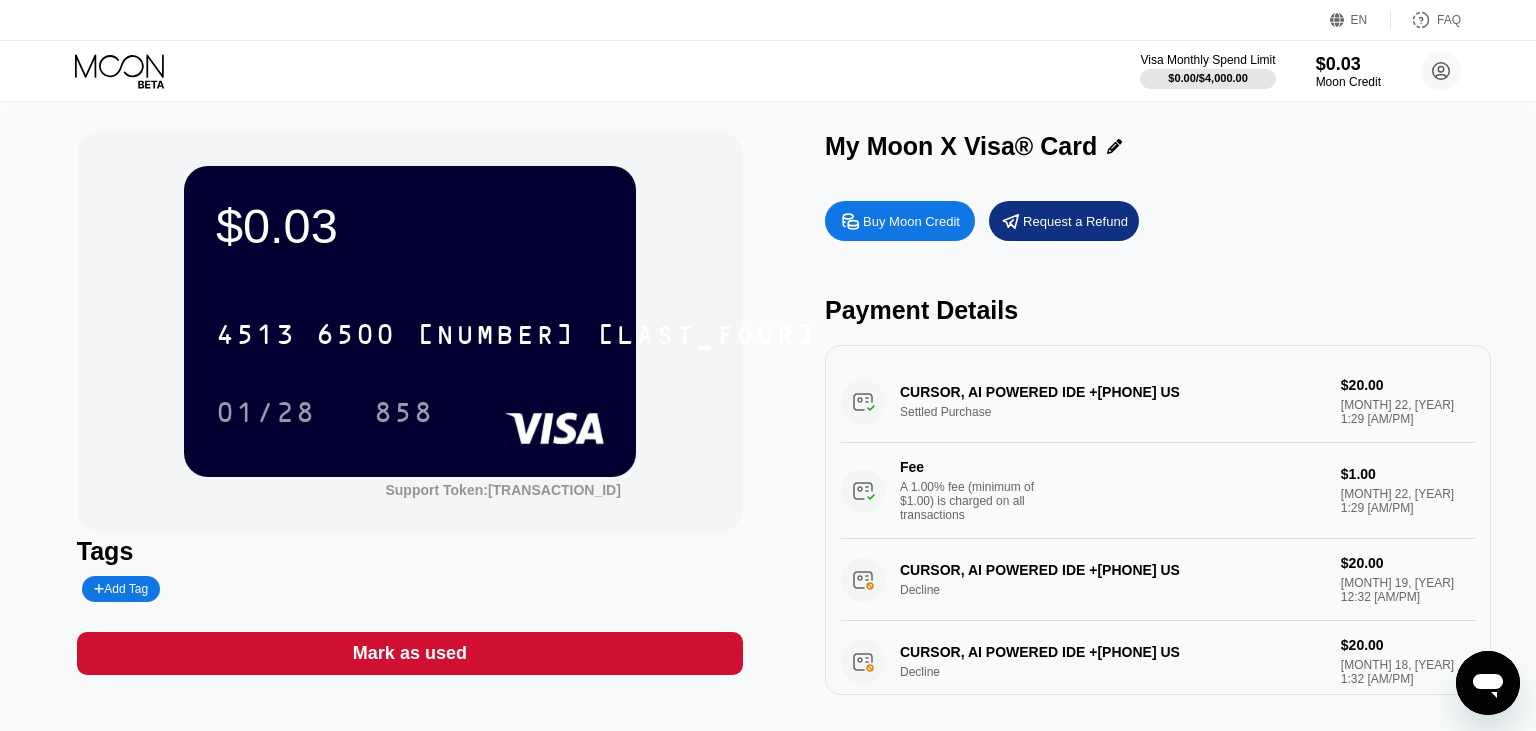 click on "Buy Moon Credit" at bounding box center [911, 221] 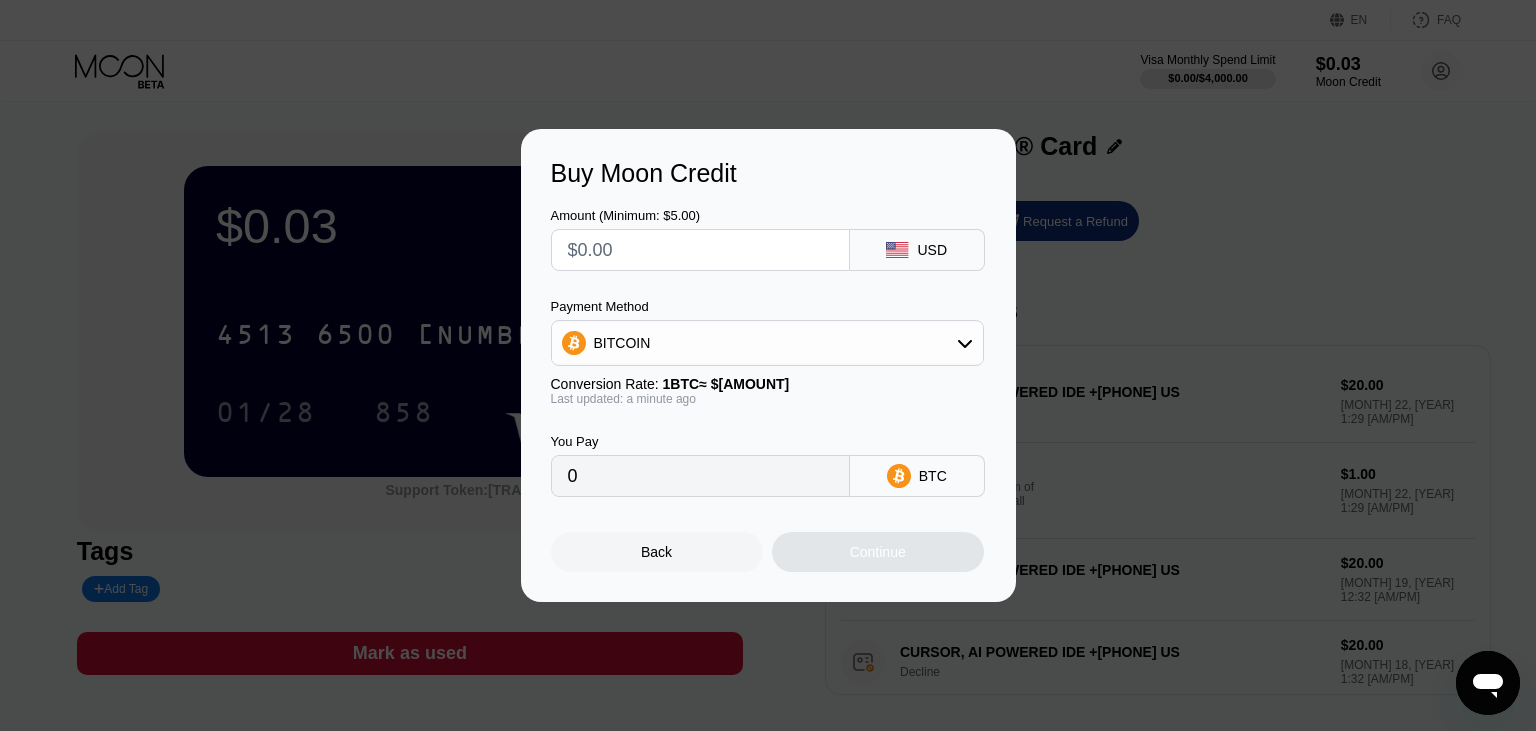click at bounding box center [700, 250] 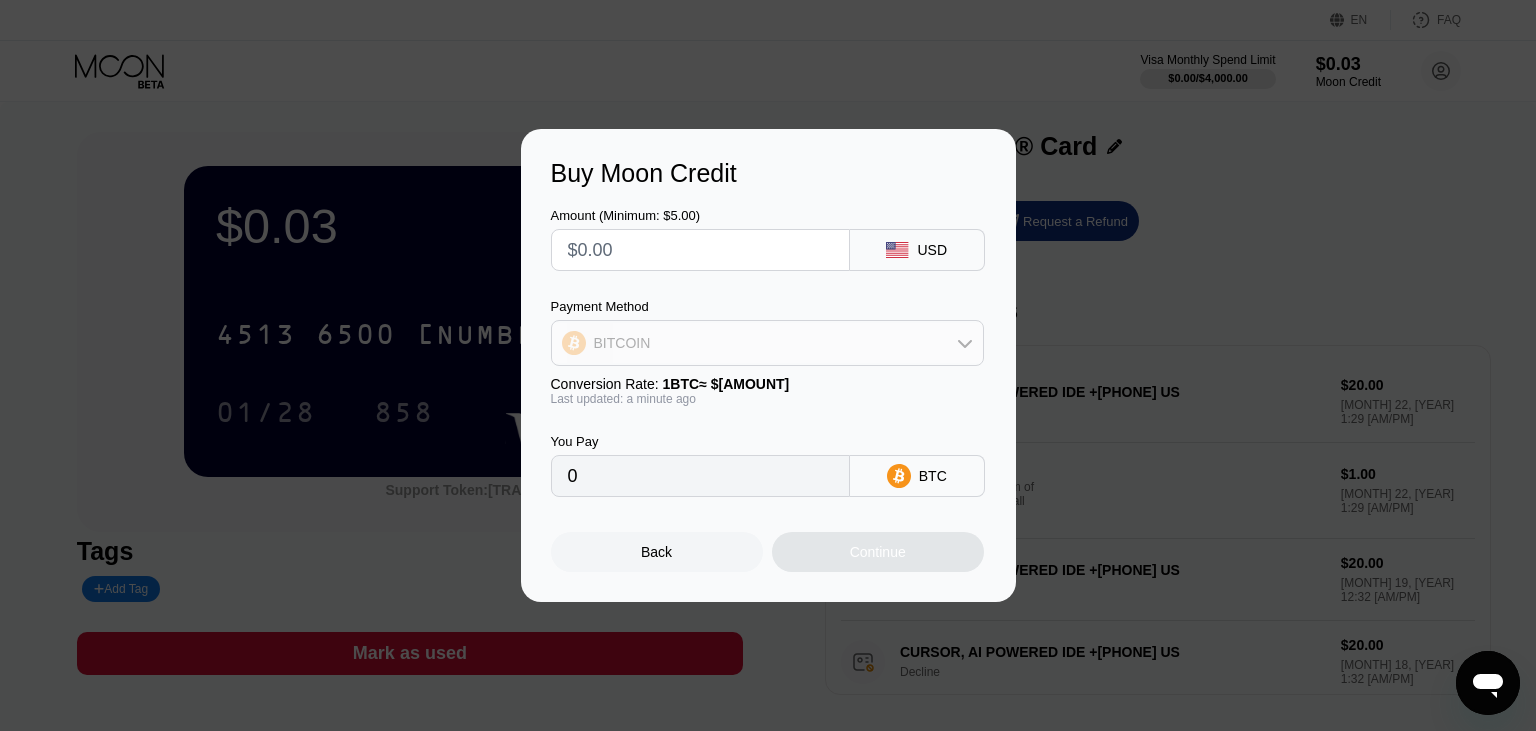 click on "BITCOIN" at bounding box center [767, 343] 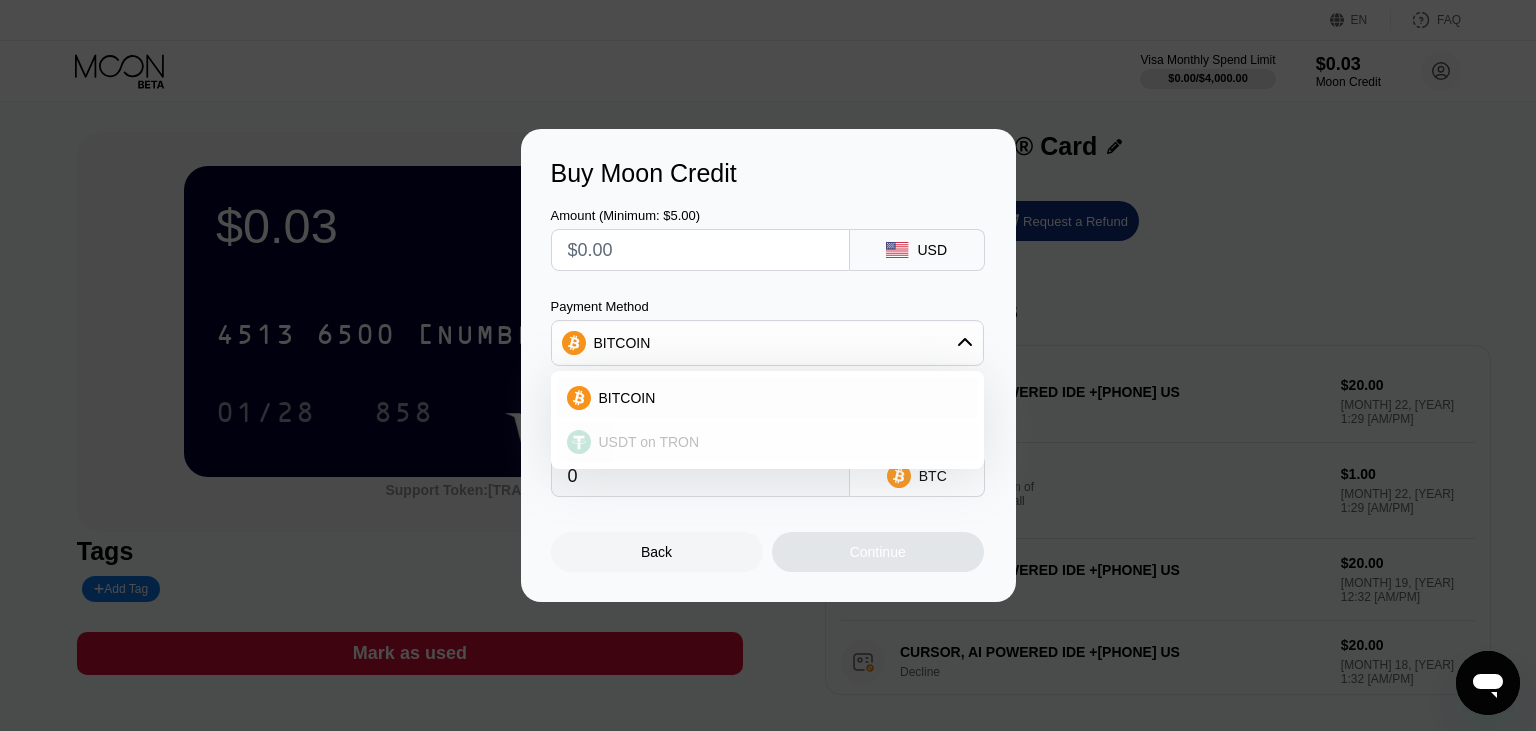 click on "USDT on TRON" at bounding box center (649, 442) 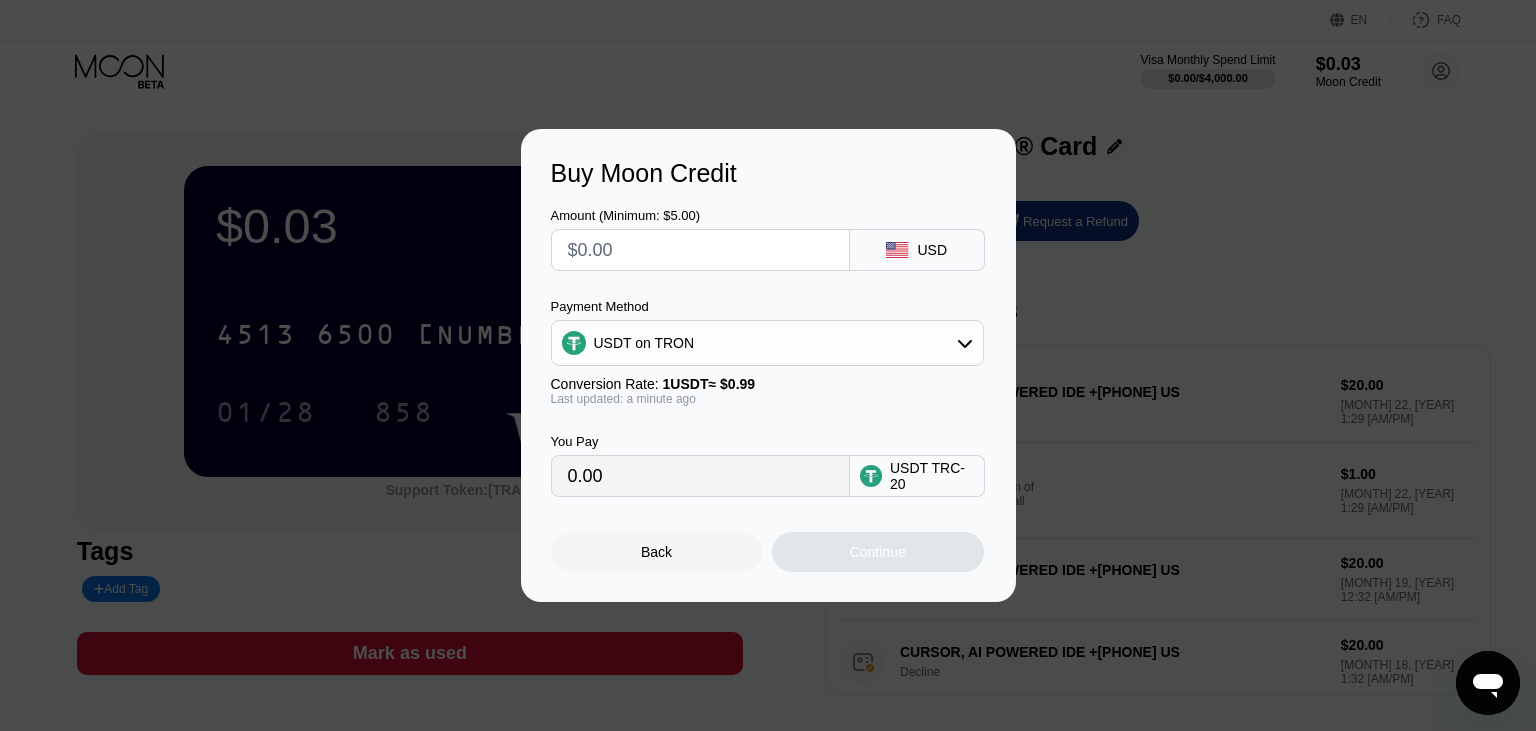 click at bounding box center (700, 250) 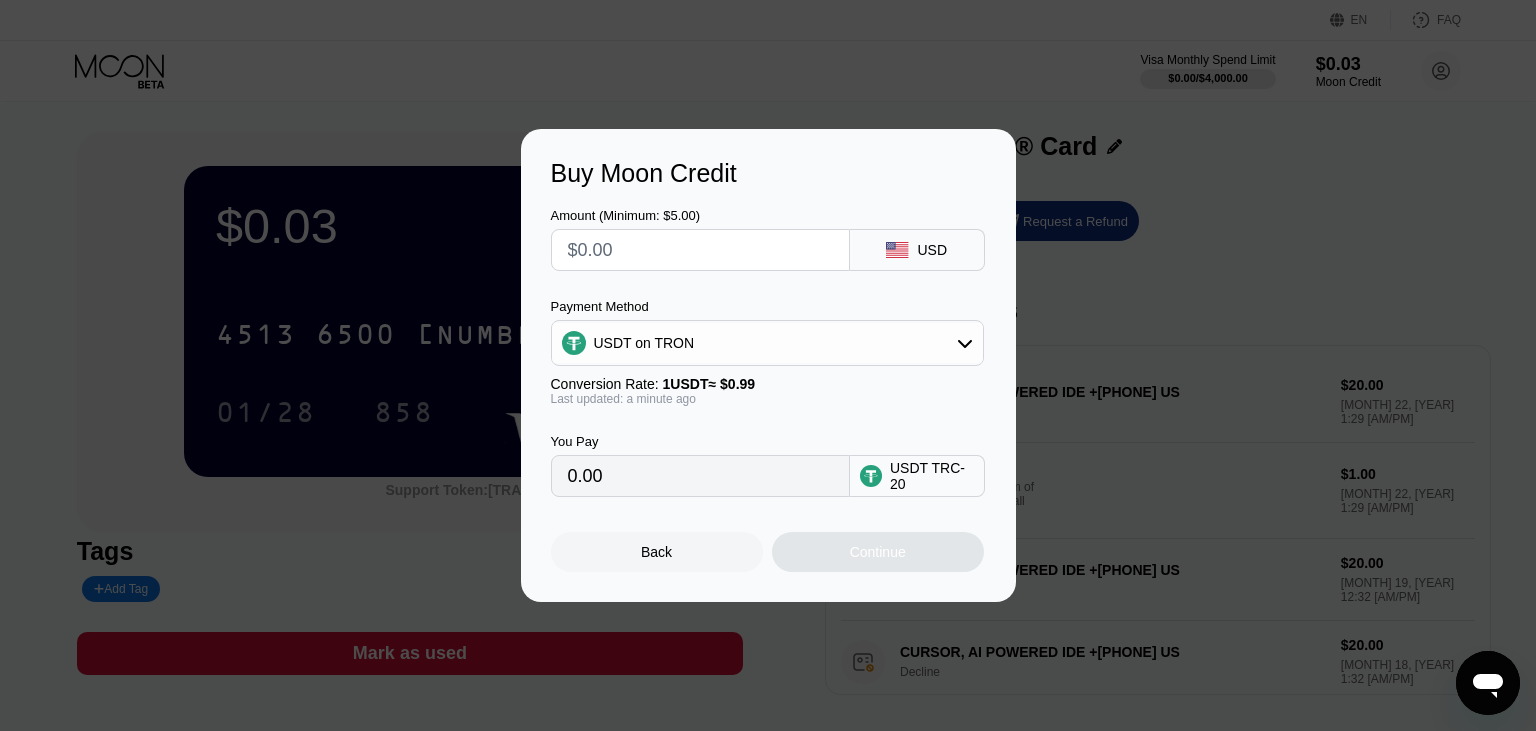 type on "$1" 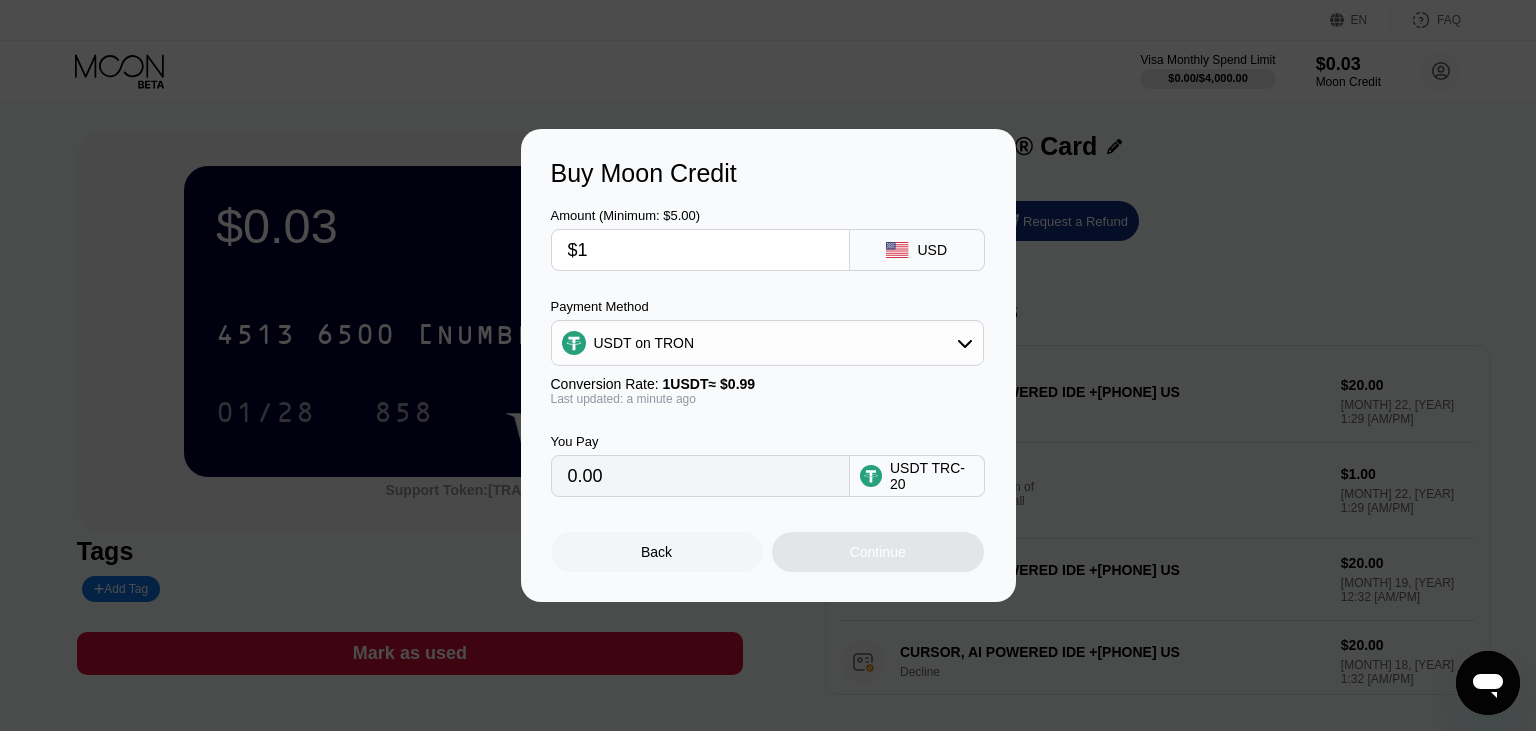 type on "1.01" 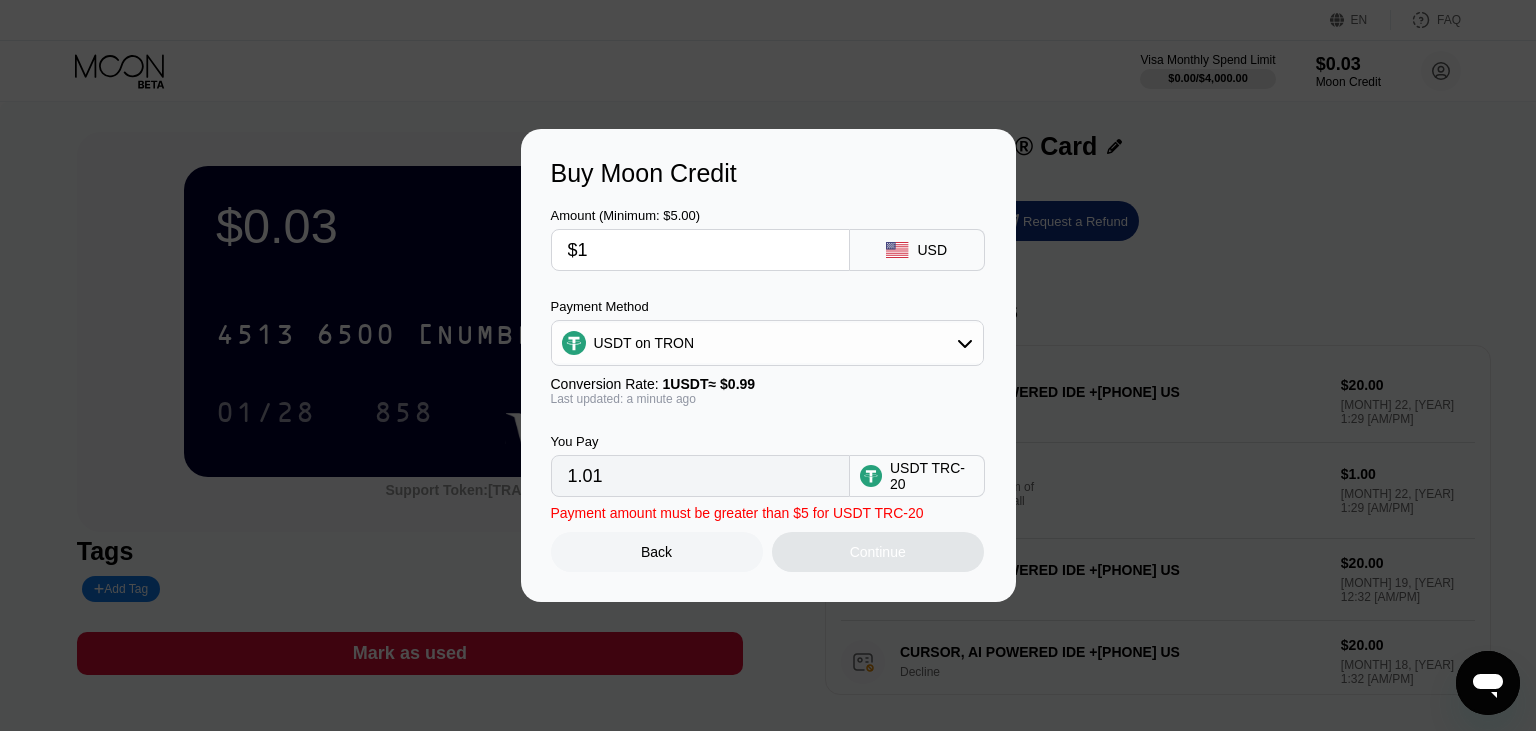 type on "$15" 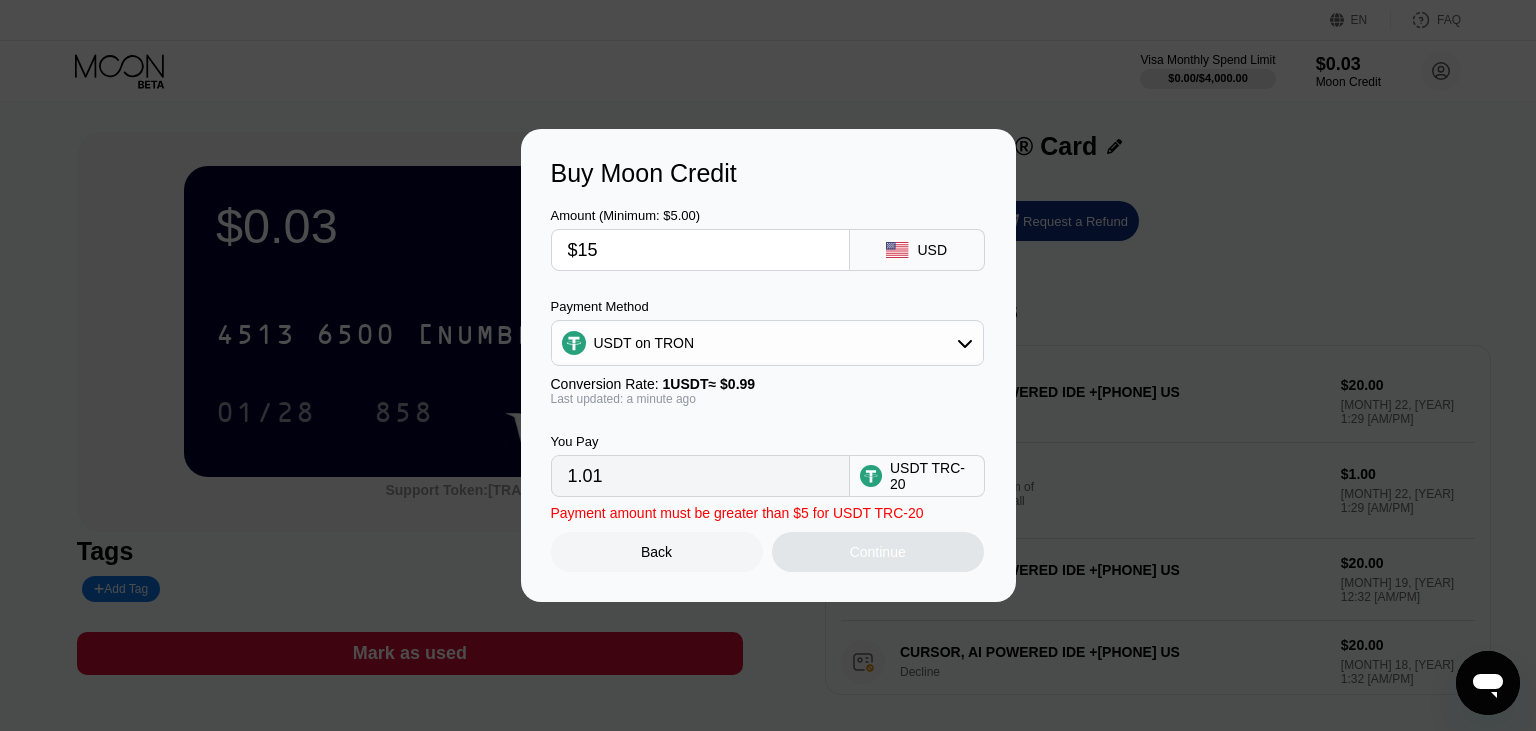 type on "15.15" 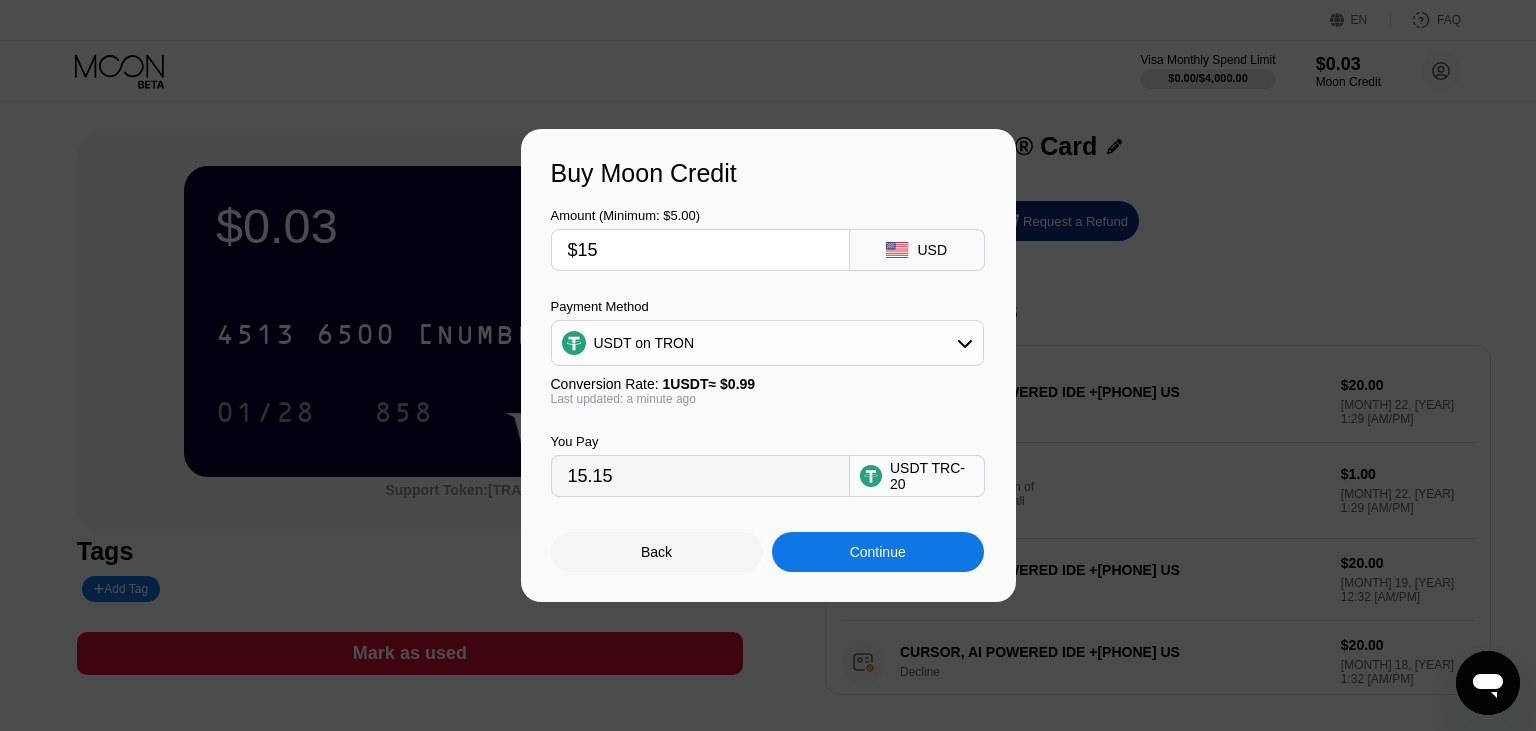 type on "$15" 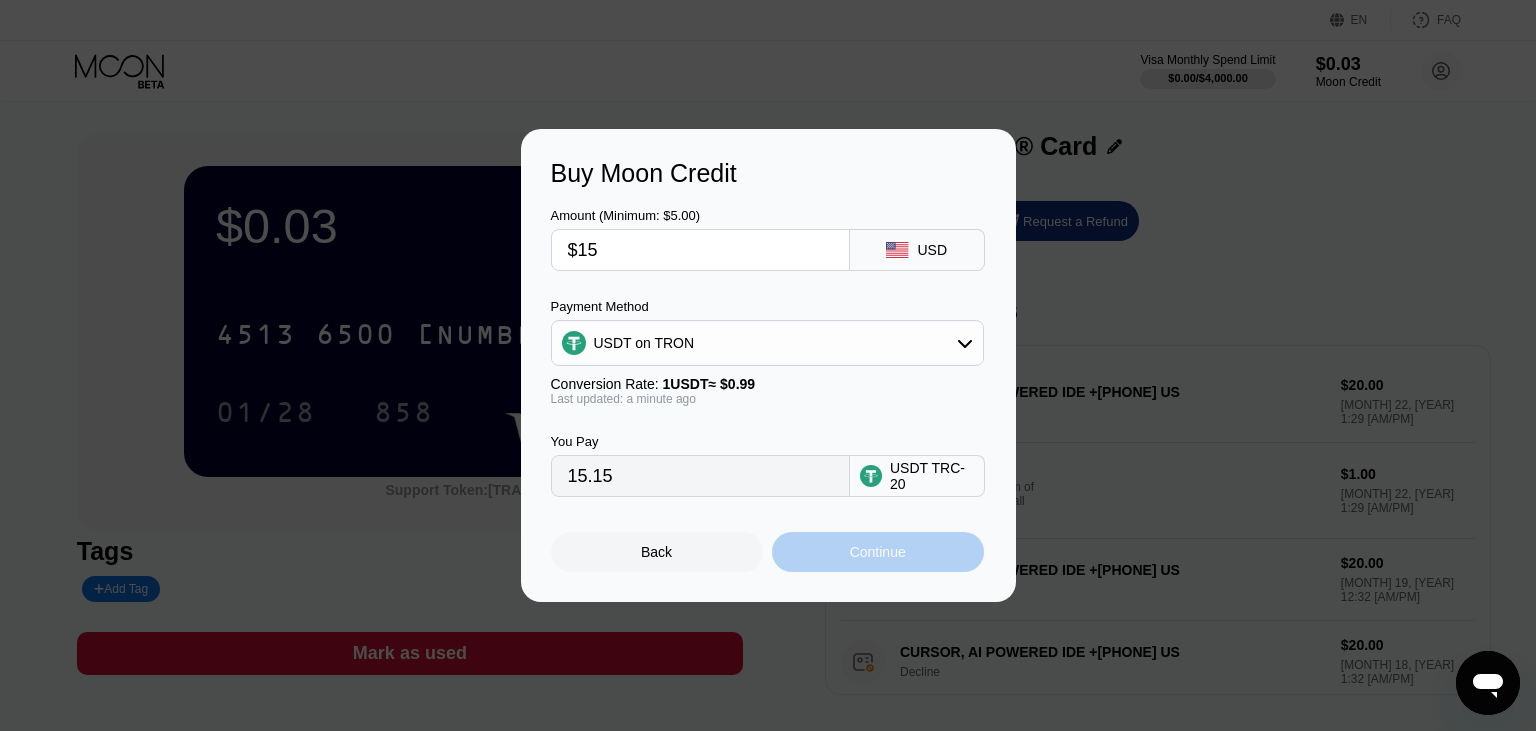 click on "Continue" at bounding box center (878, 552) 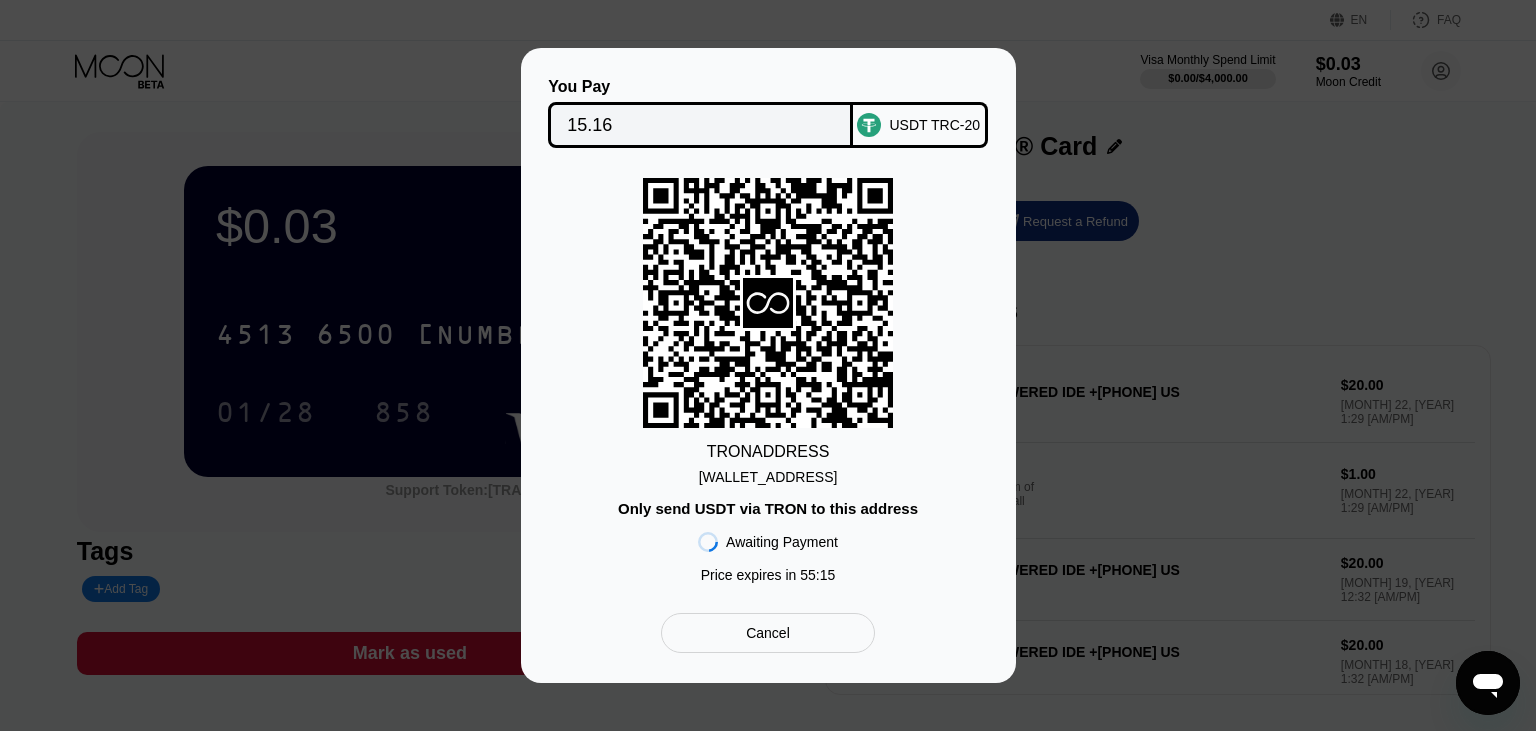 click on "USDT TRC-20" at bounding box center (920, 125) 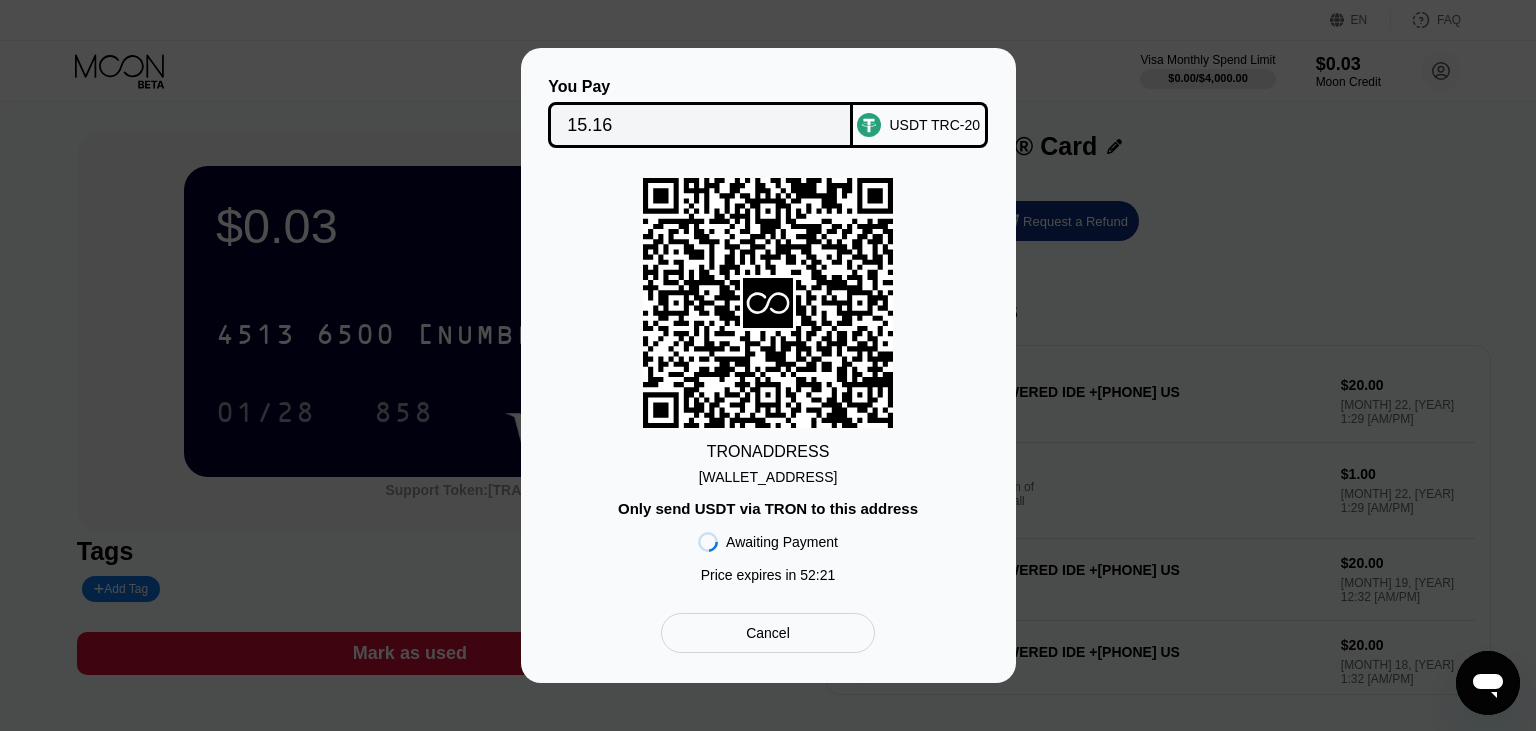 click on "Cancel" at bounding box center (768, 633) 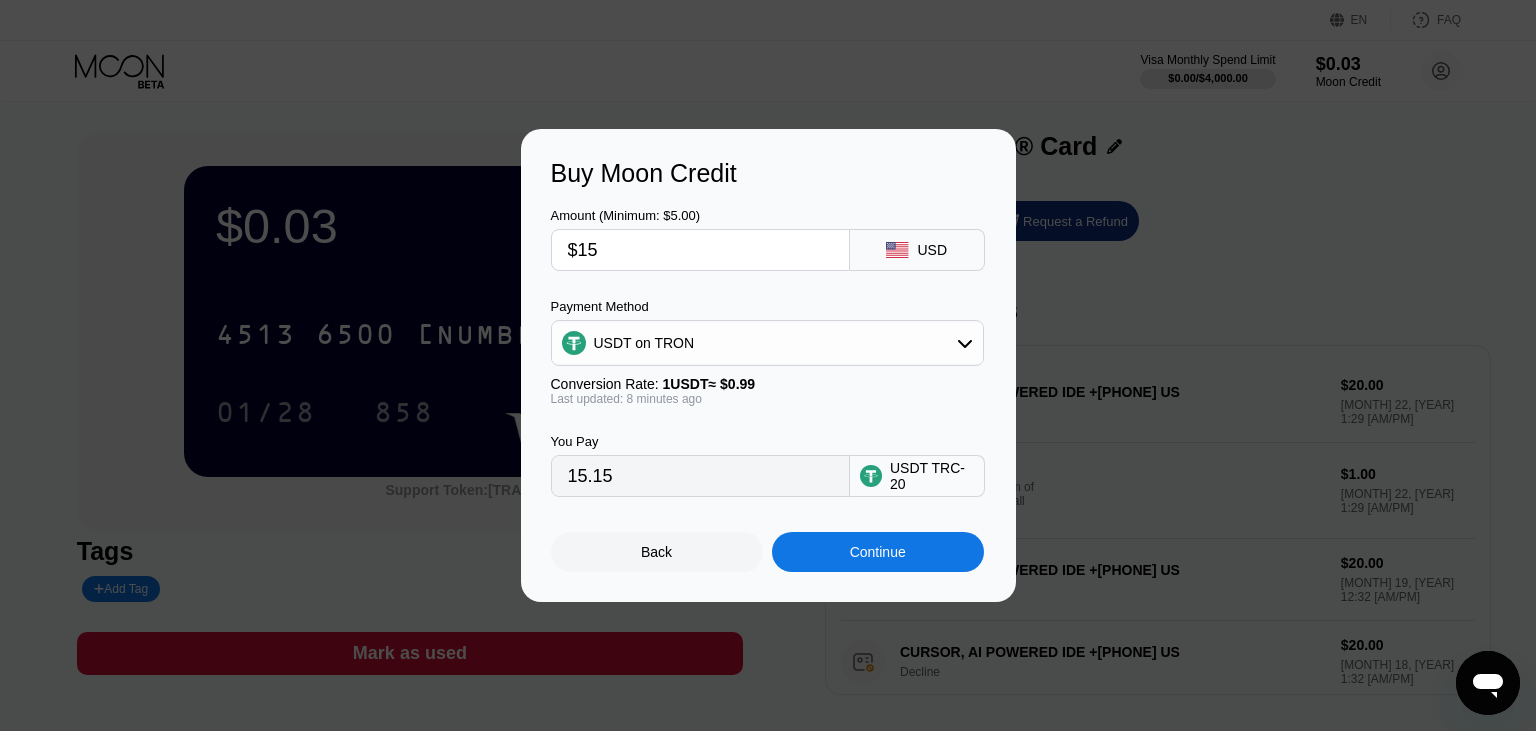 click on "USDT TRC-20" at bounding box center [932, 476] 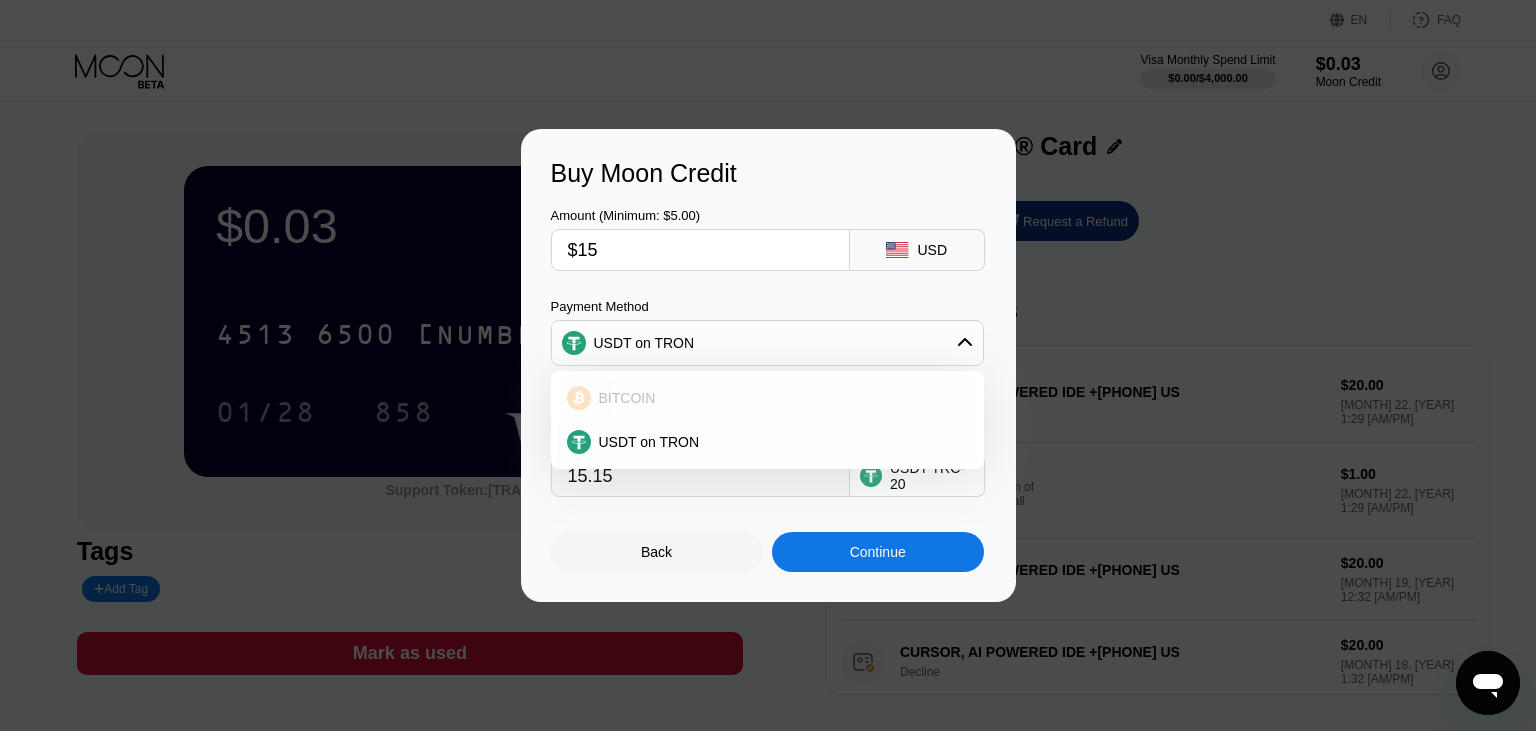 click on "BITCOIN" at bounding box center [627, 398] 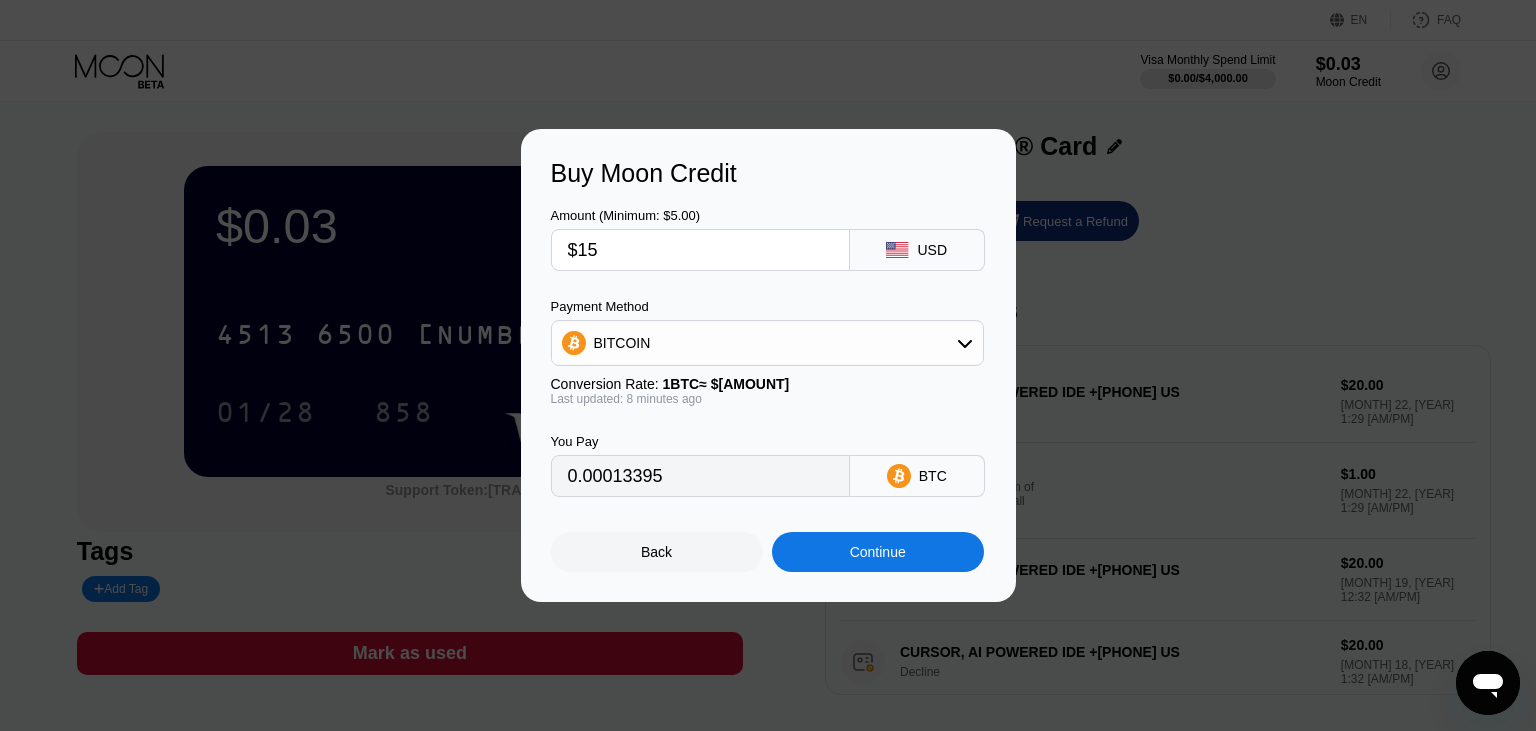 click on "BITCOIN" at bounding box center (622, 343) 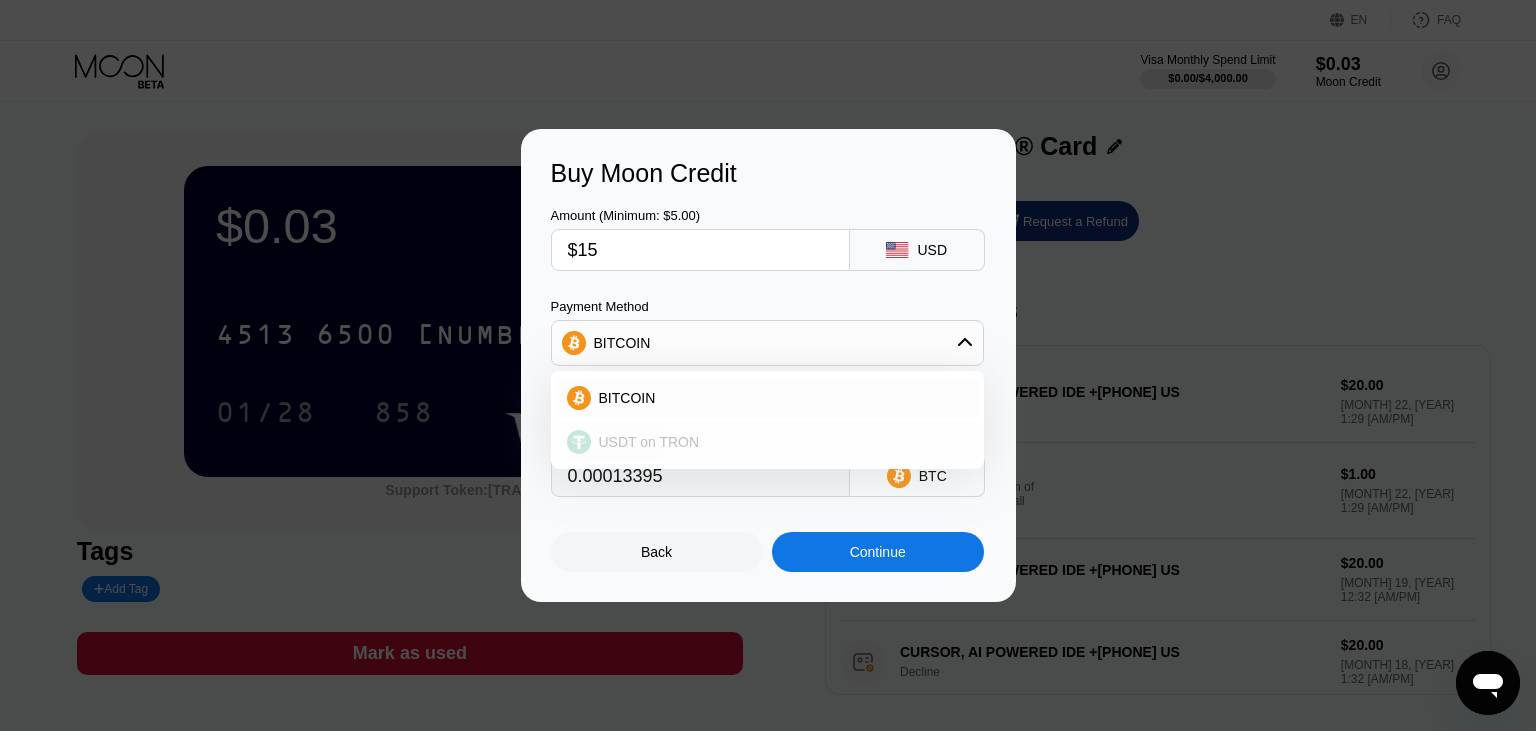 click on "USDT on TRON" at bounding box center (649, 442) 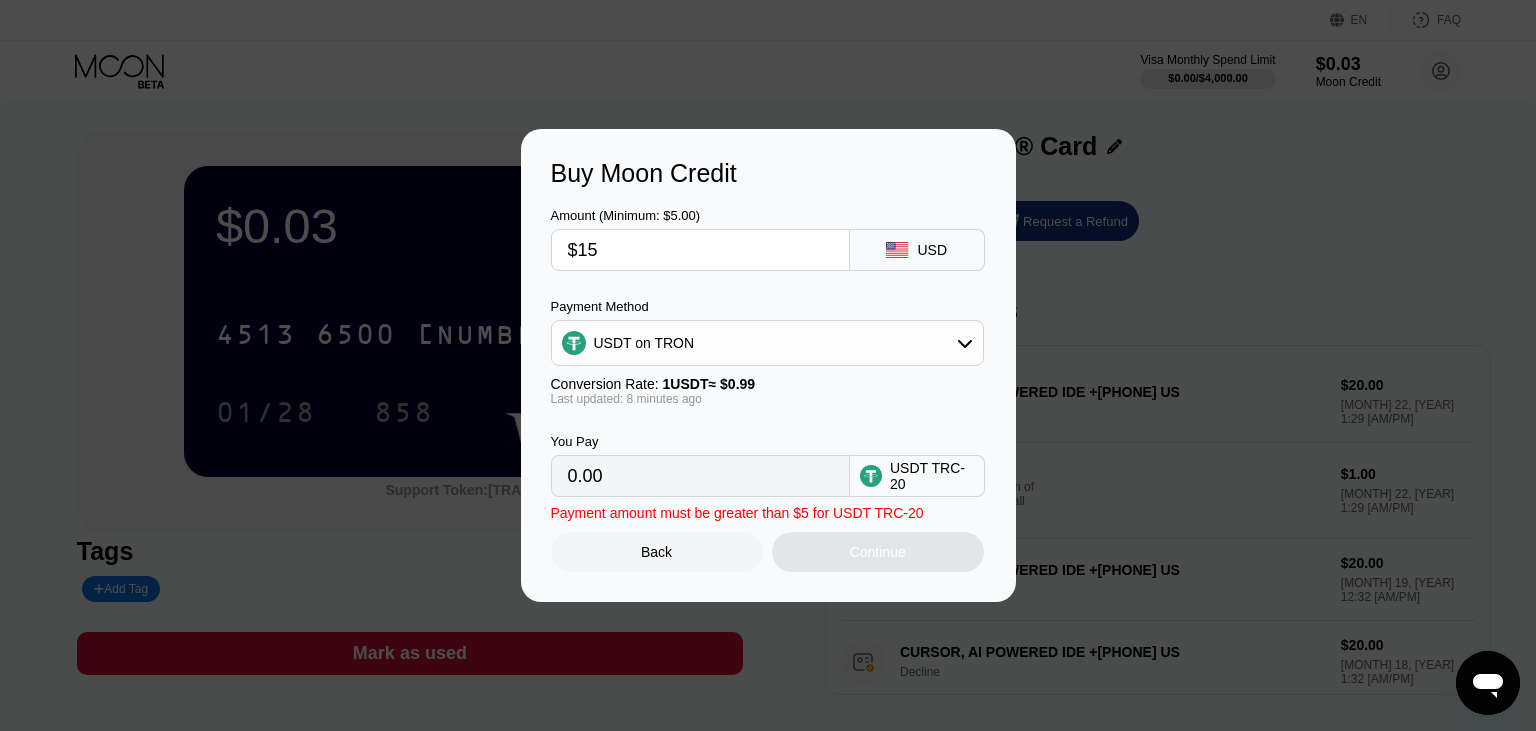 type on "15.15" 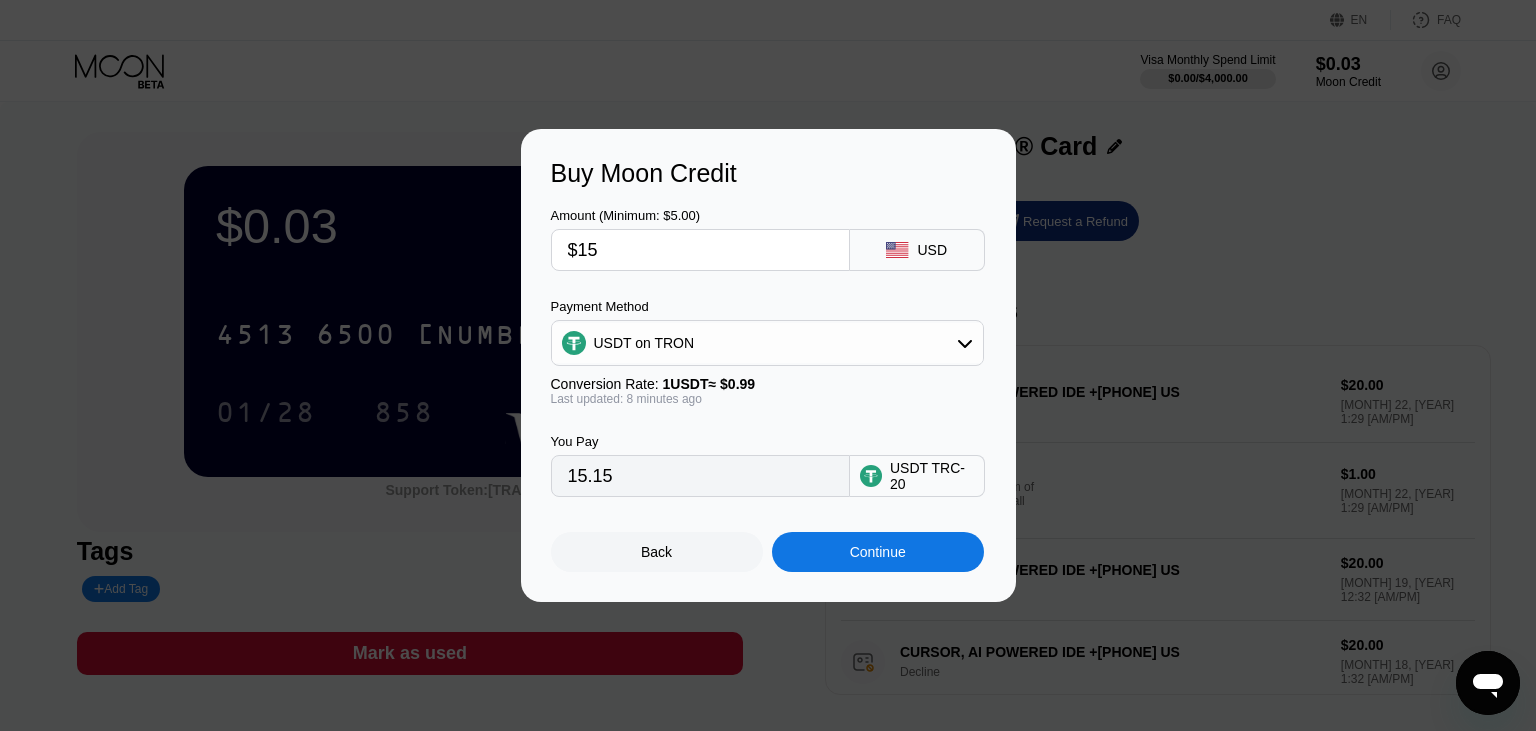 click on "Back" at bounding box center [656, 552] 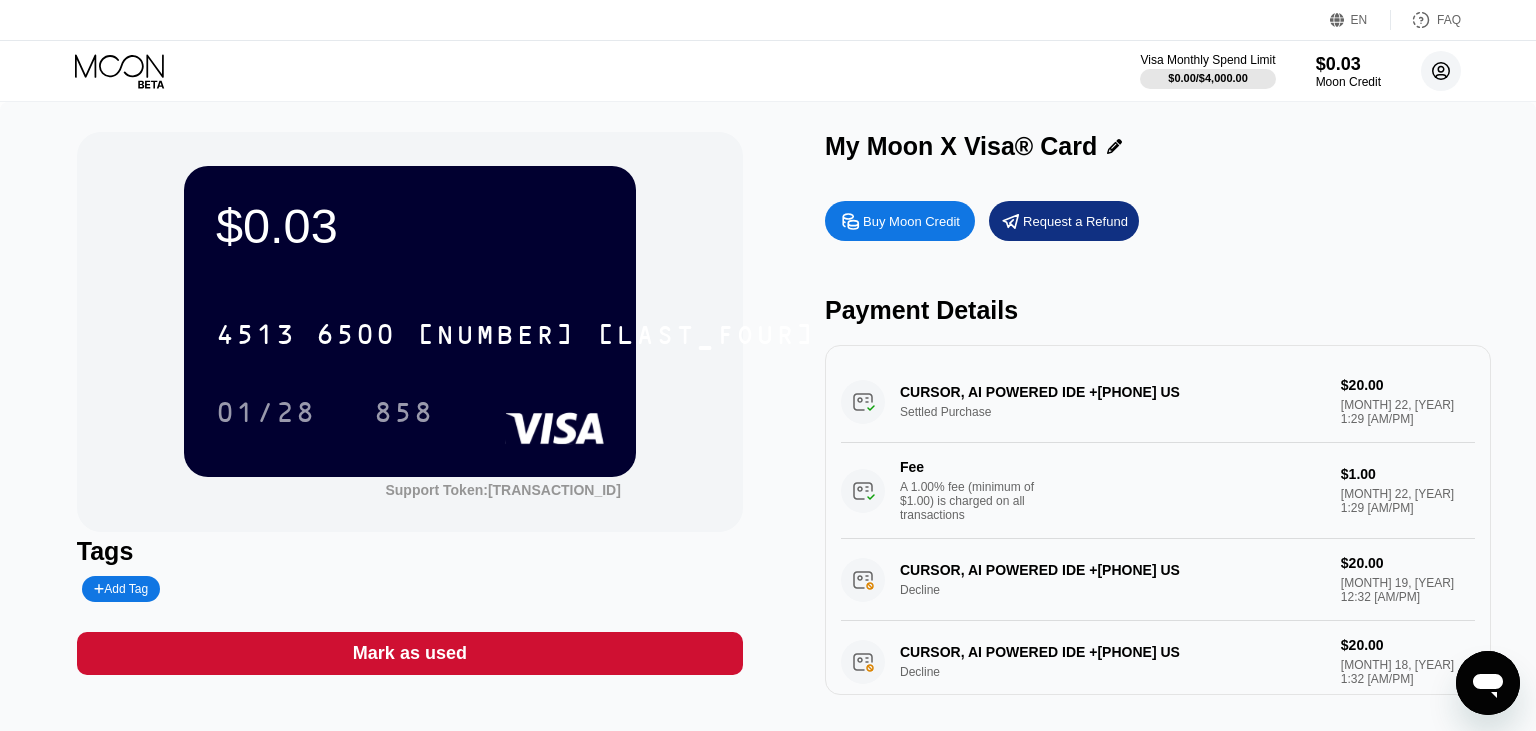 click 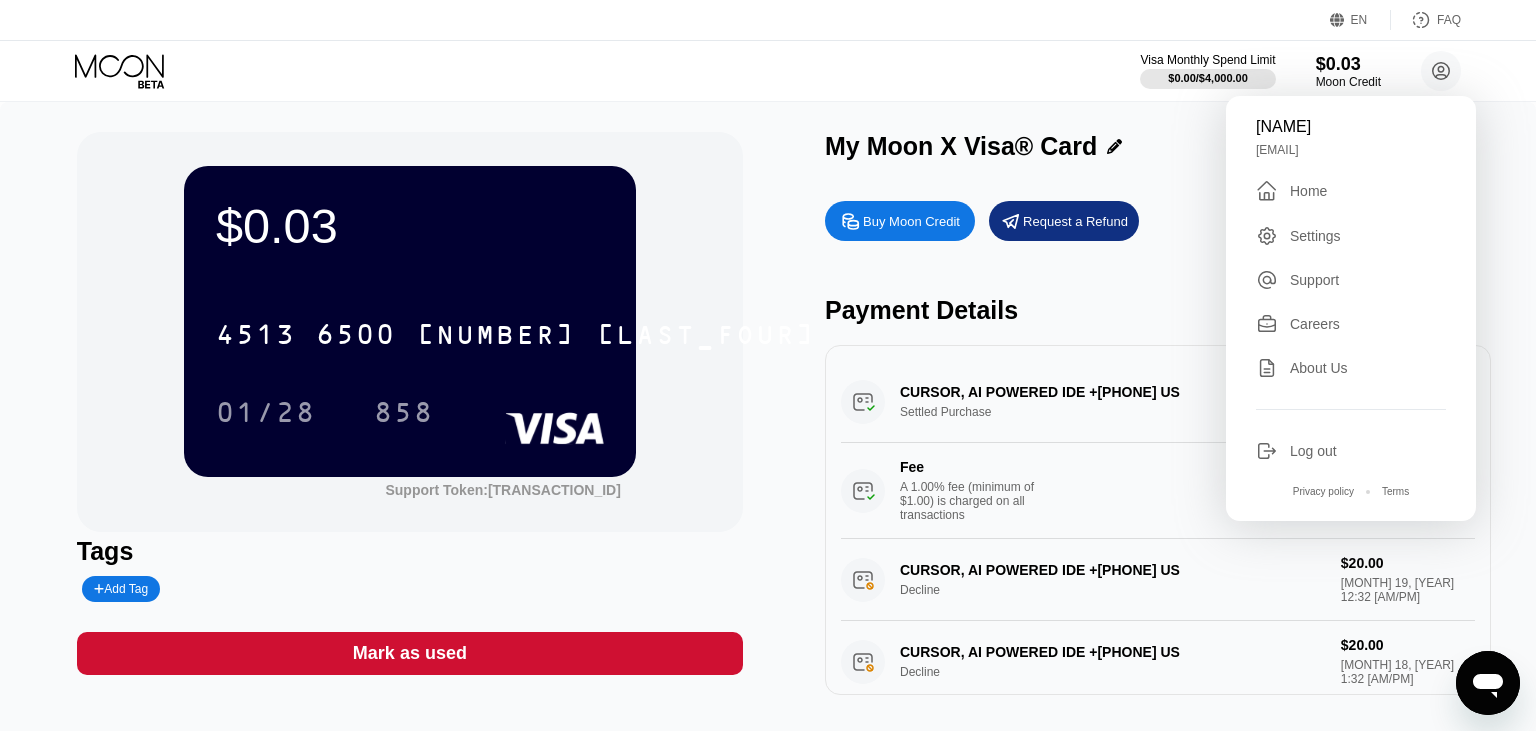 click on "Buy Moon Credit" at bounding box center [911, 221] 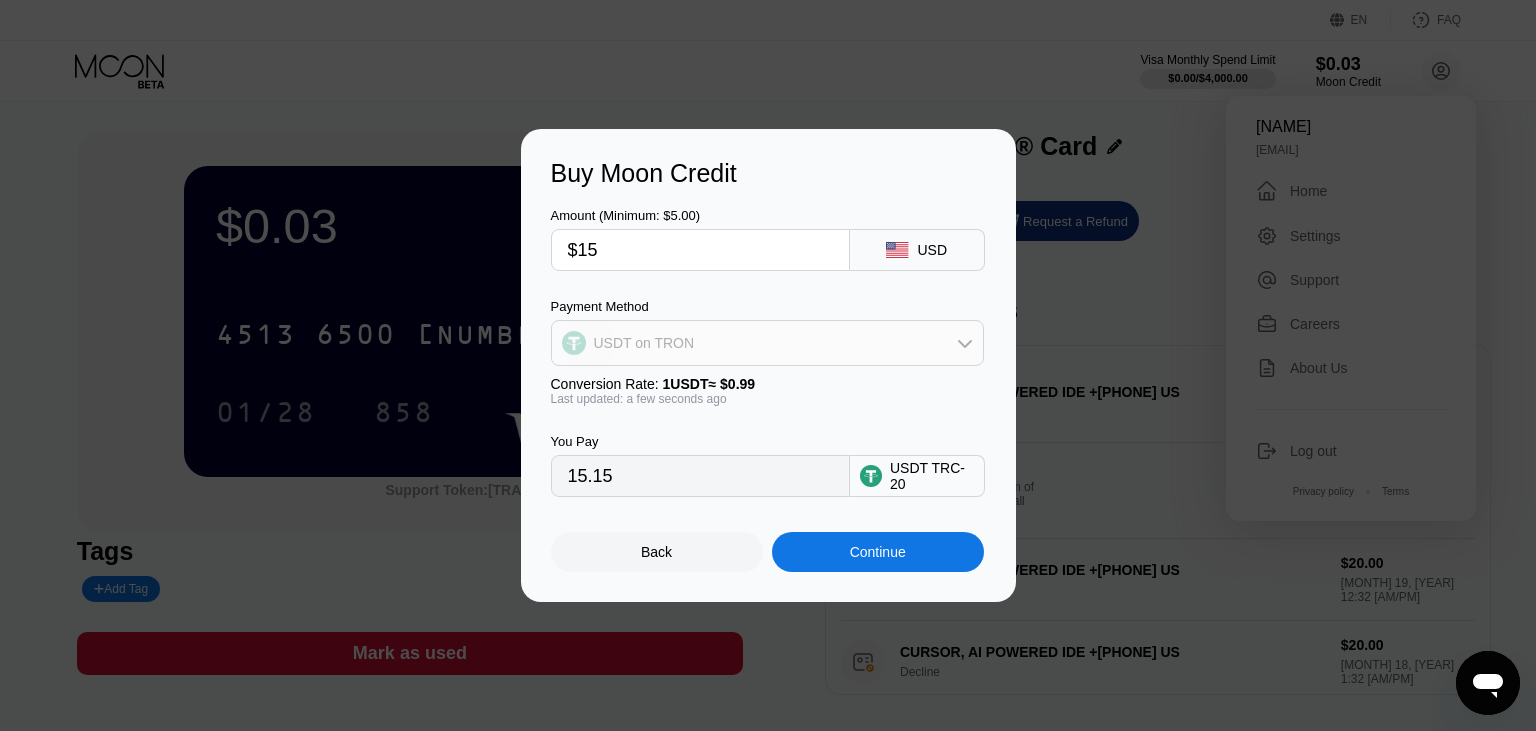 click on "USDT on TRON" at bounding box center [767, 343] 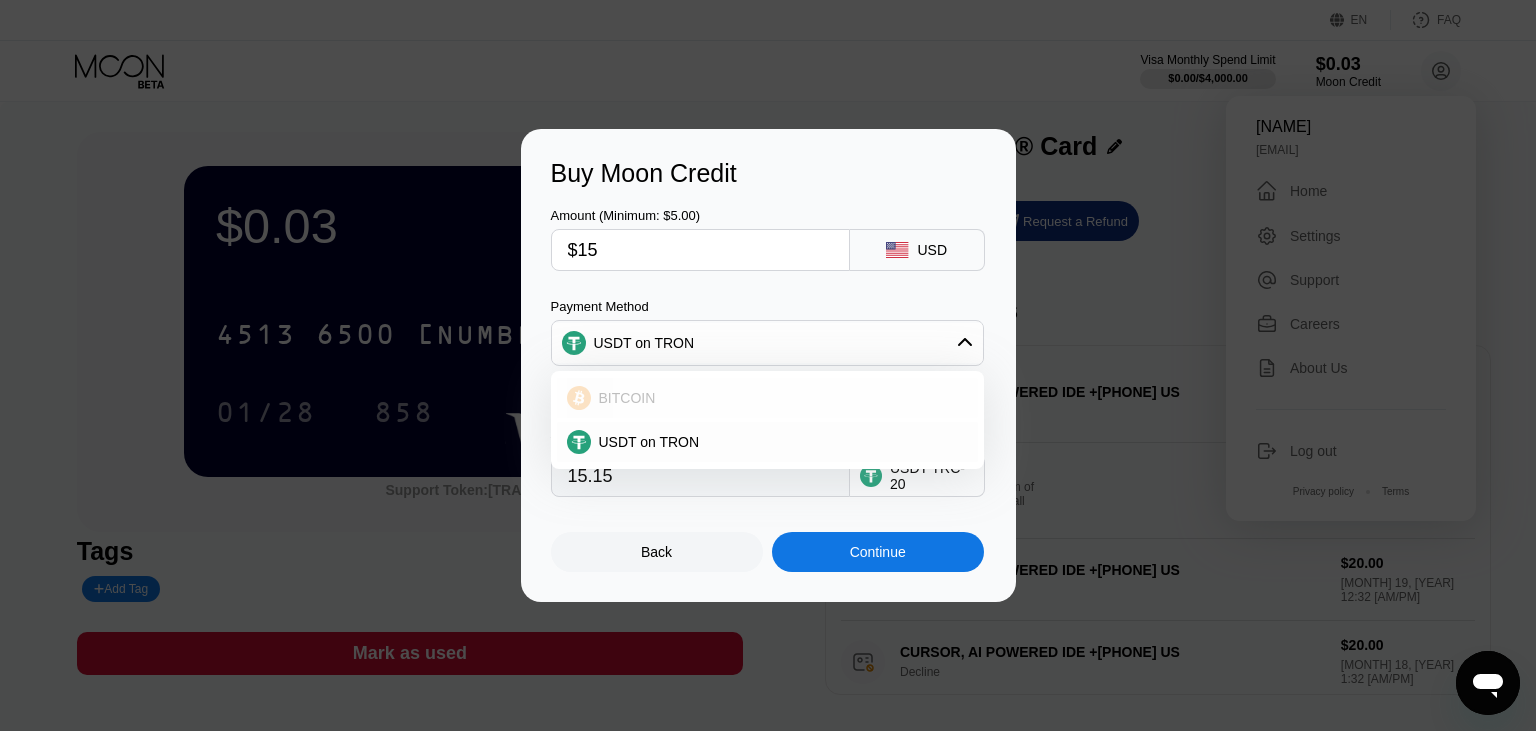 click on "BITCOIN" at bounding box center [767, 398] 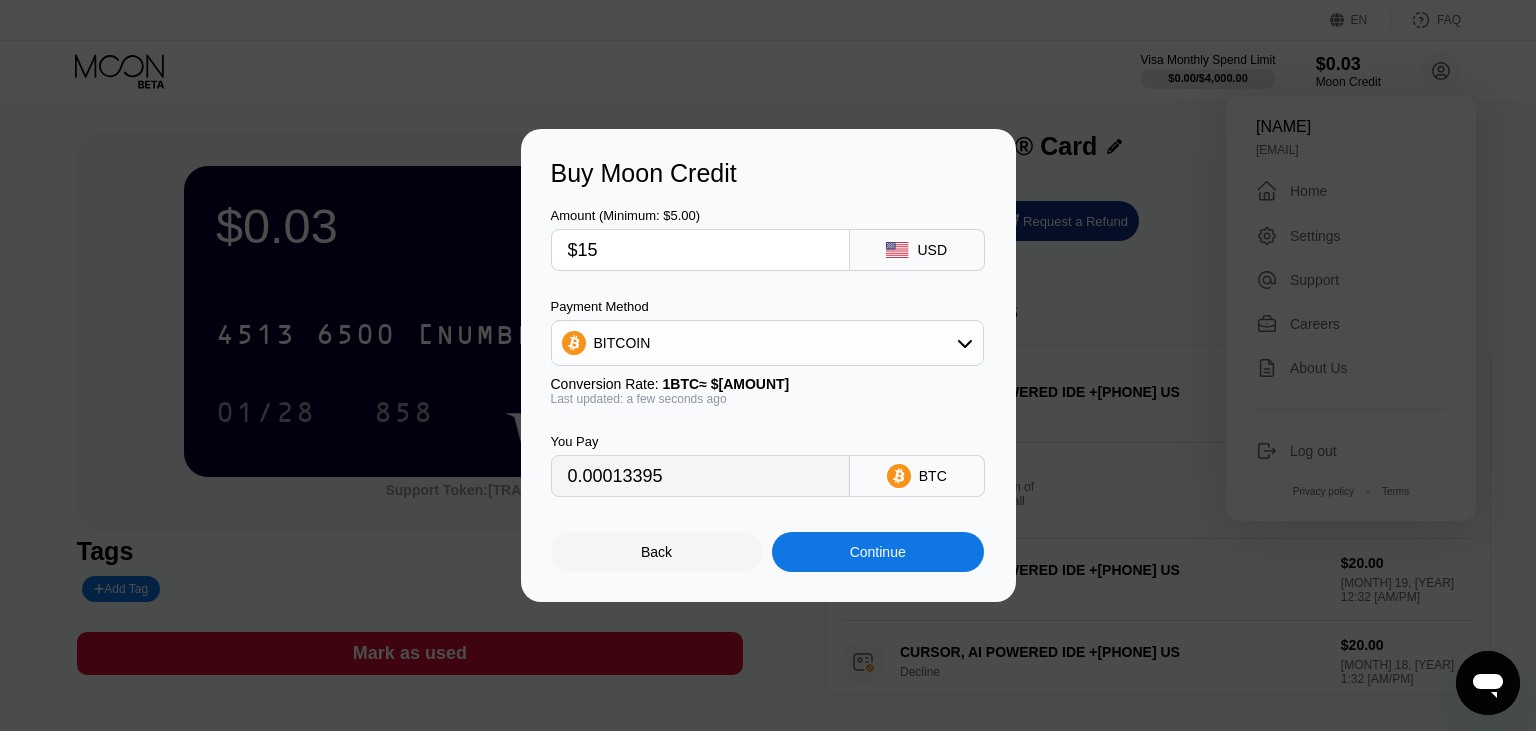 click on "BITCOIN" at bounding box center (767, 343) 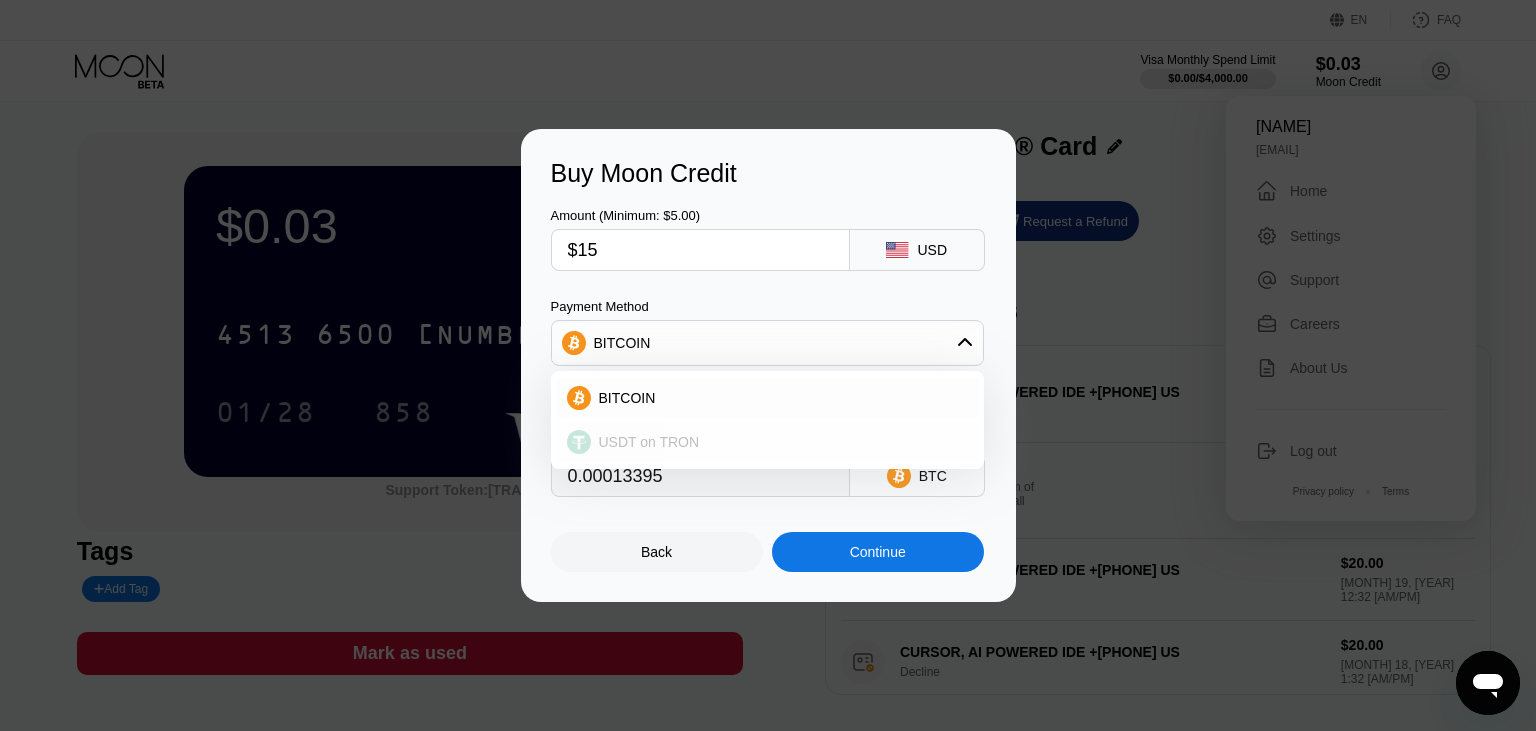 click on "USDT on TRON" at bounding box center [649, 442] 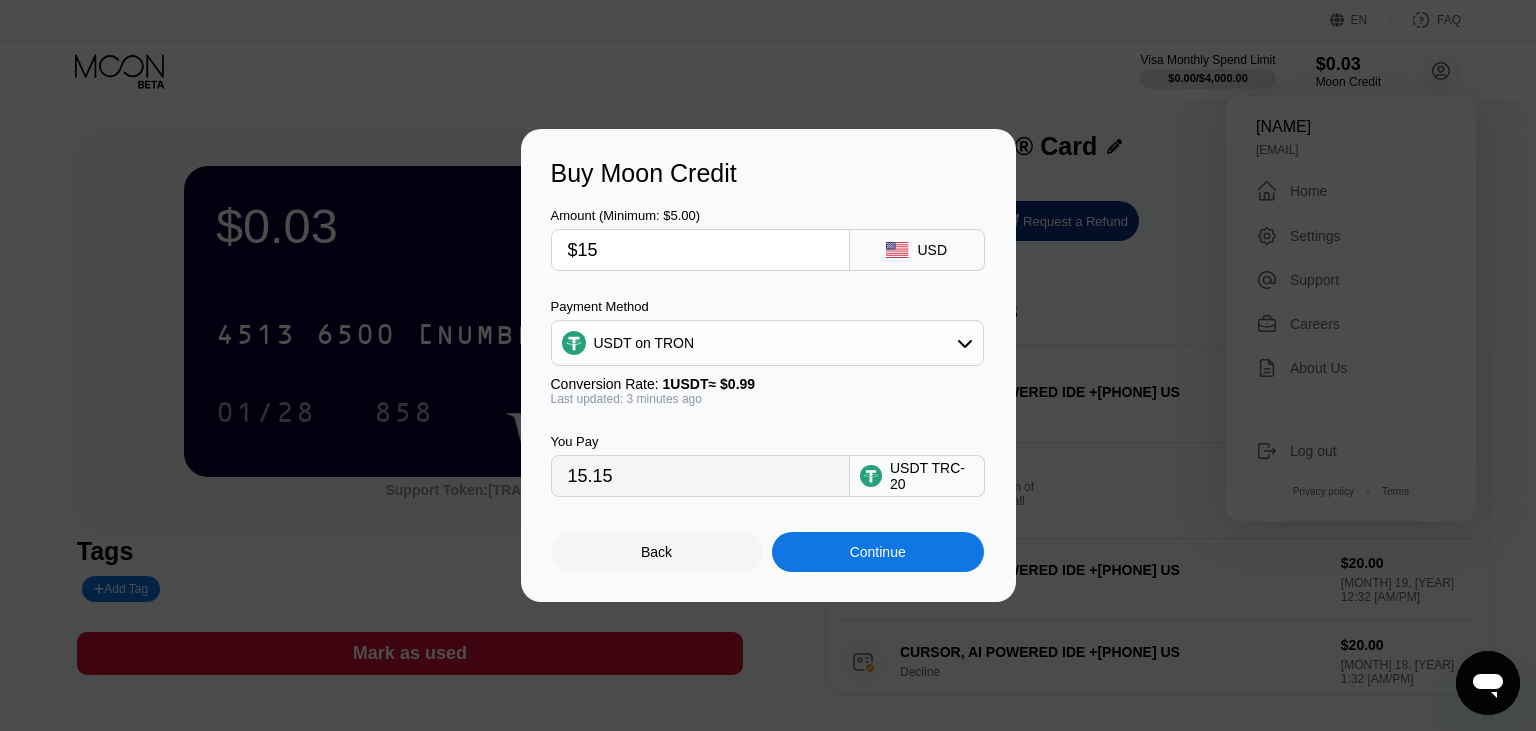 click on "USD" at bounding box center [917, 250] 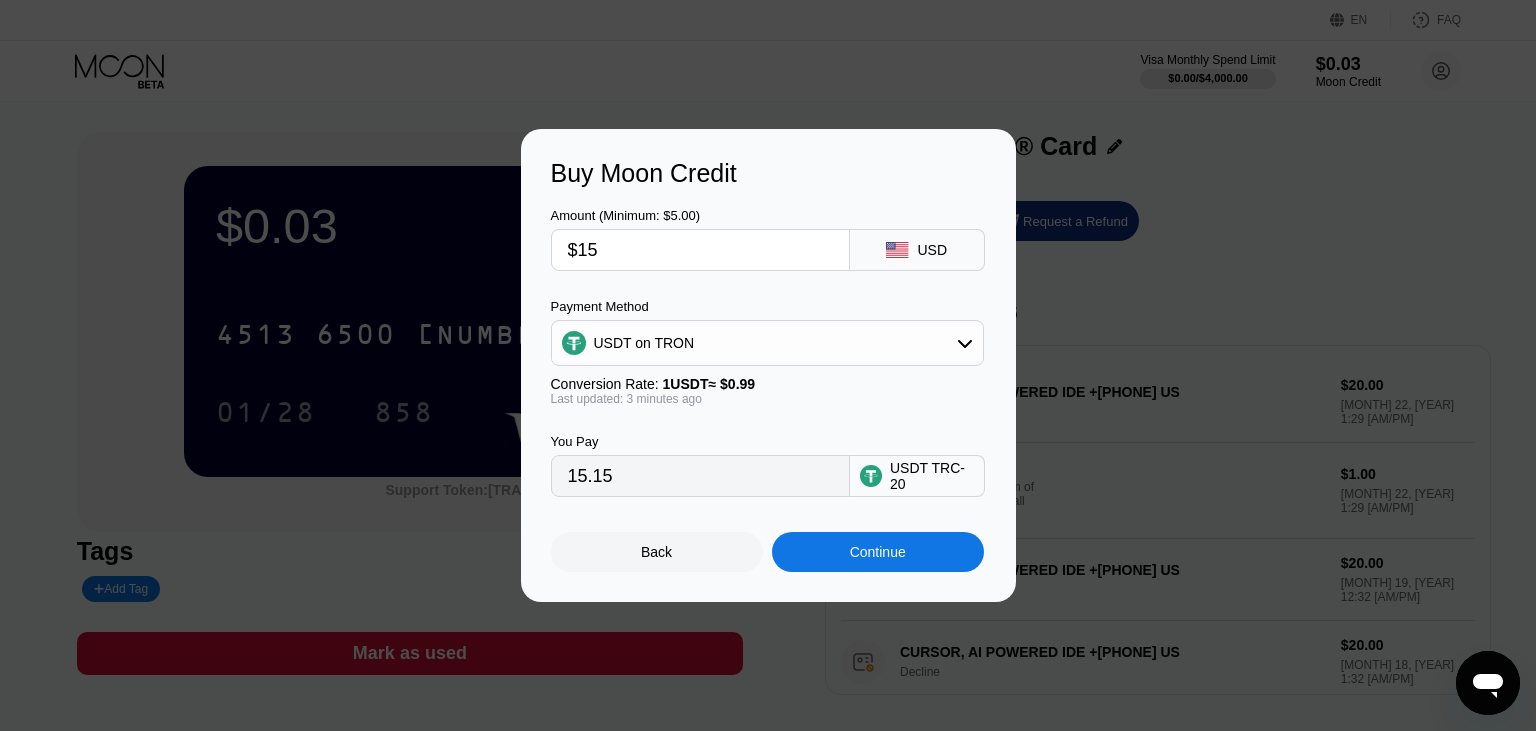 click on "USD" at bounding box center (917, 250) 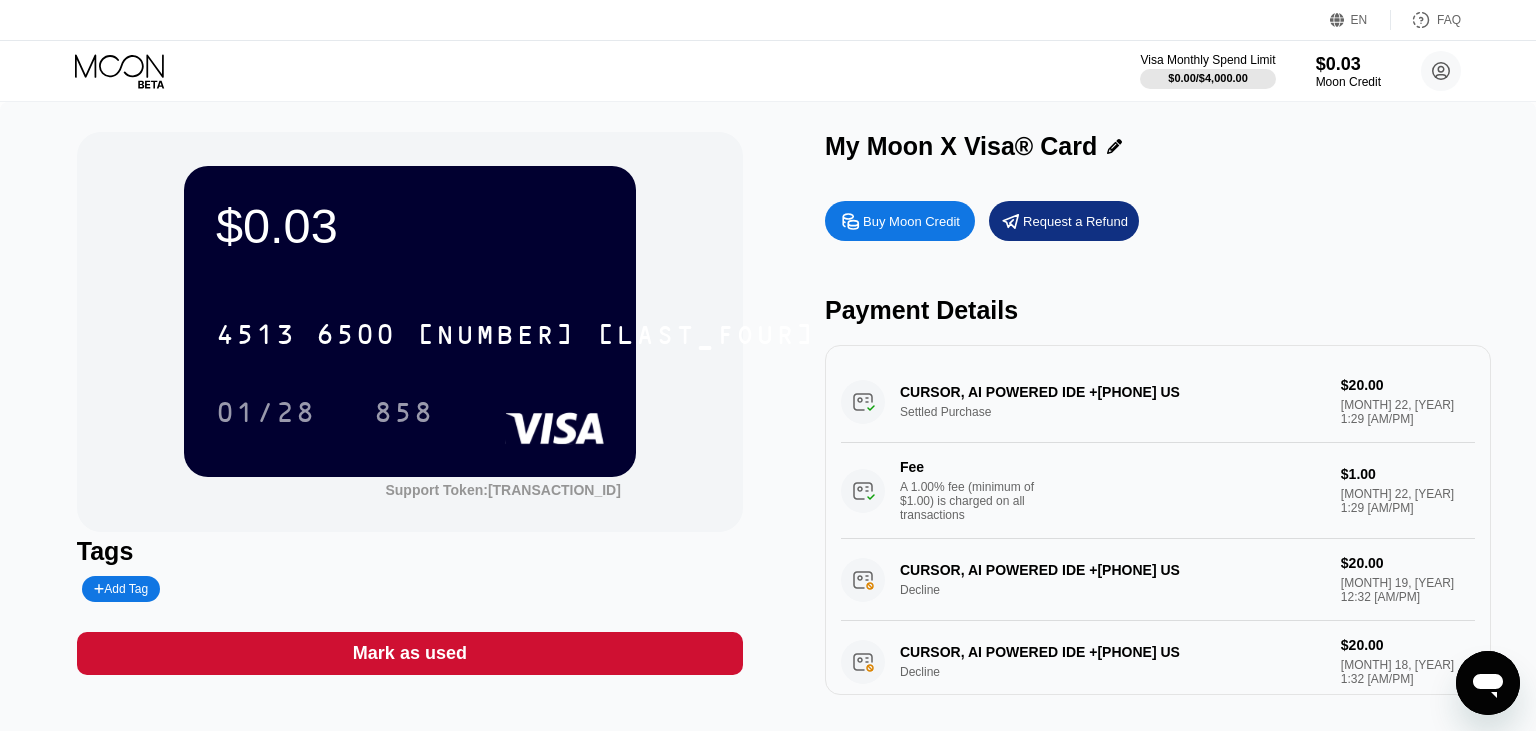 click on "Buy Moon Credit" at bounding box center (911, 221) 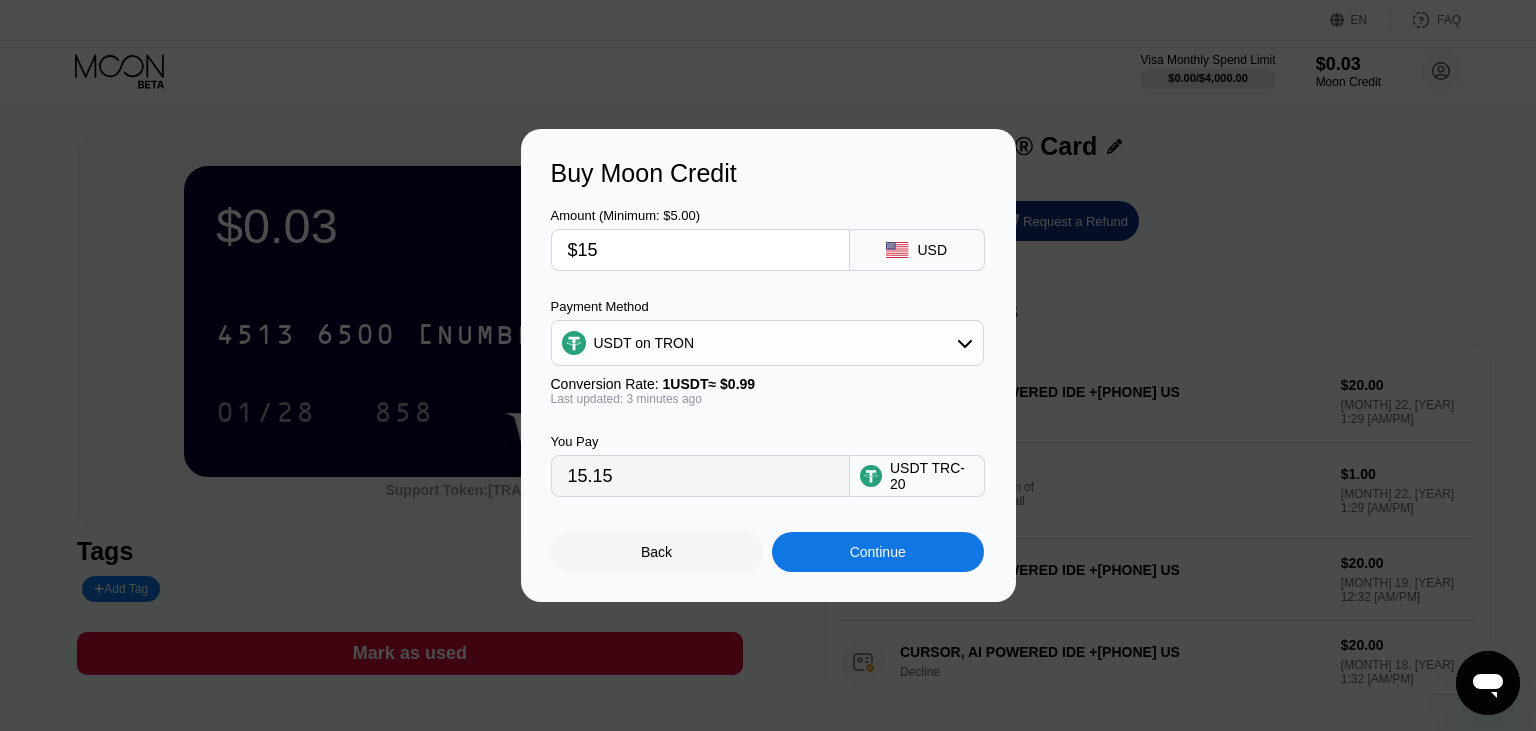 click on "USDT on TRON" at bounding box center (767, 343) 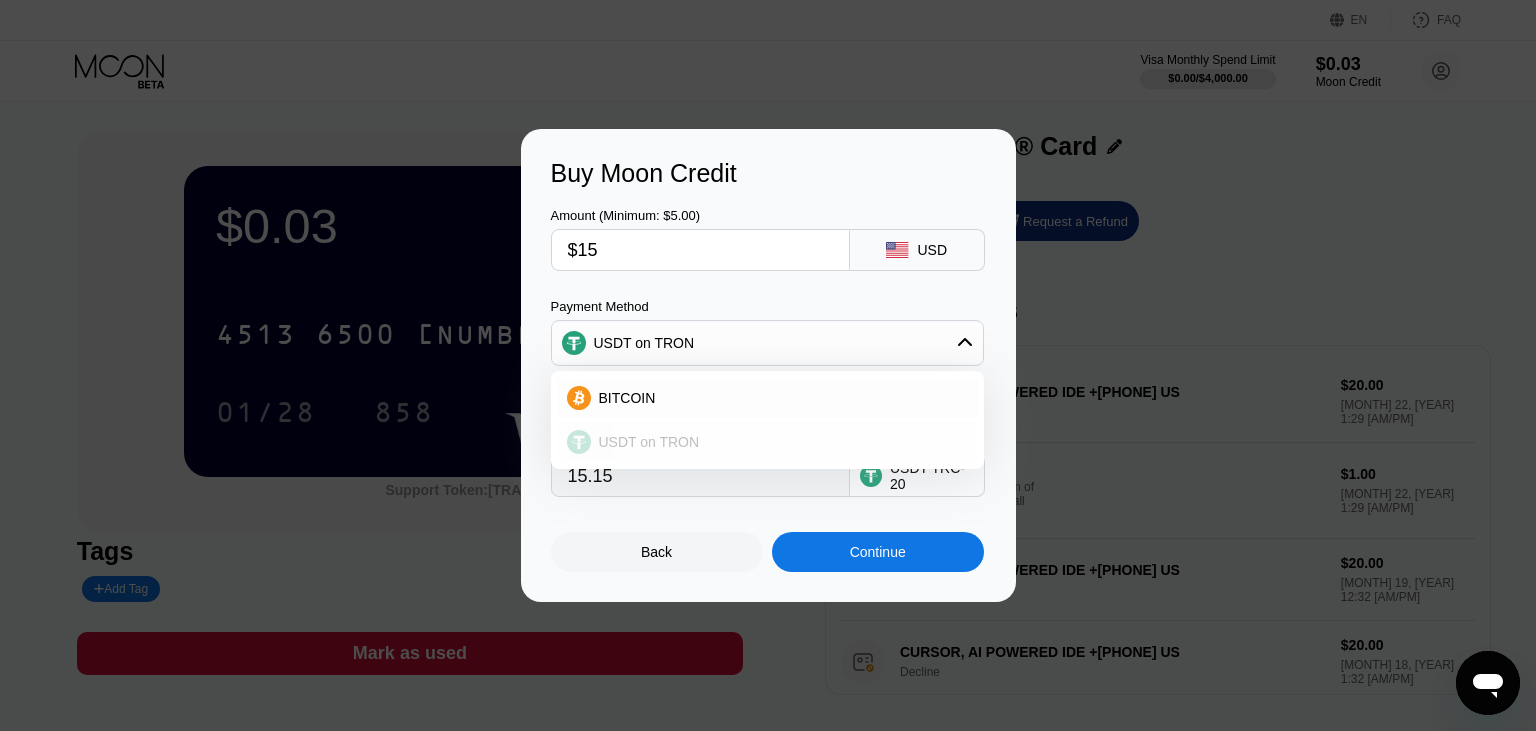 click on "USDT on TRON" at bounding box center (767, 442) 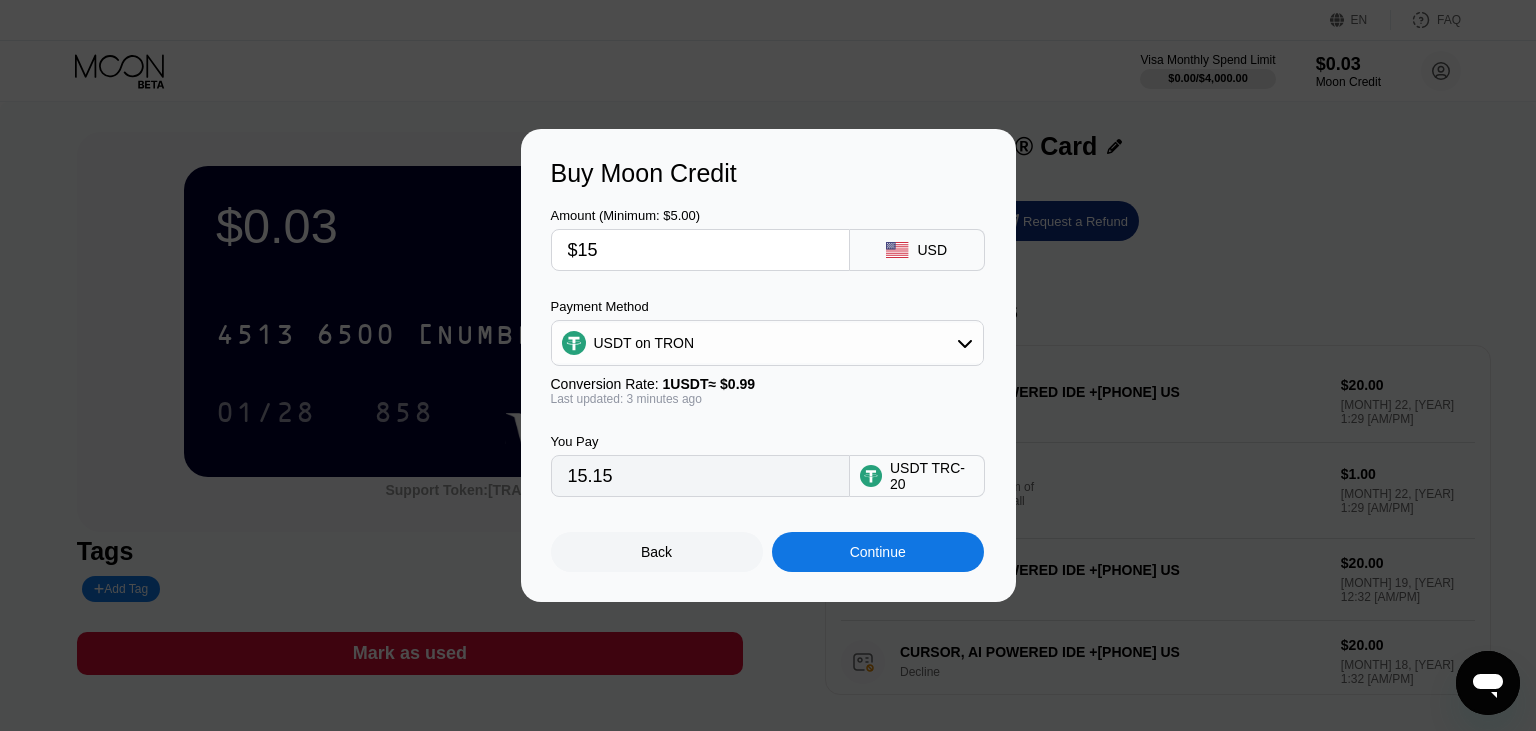 click on "Back" at bounding box center [657, 552] 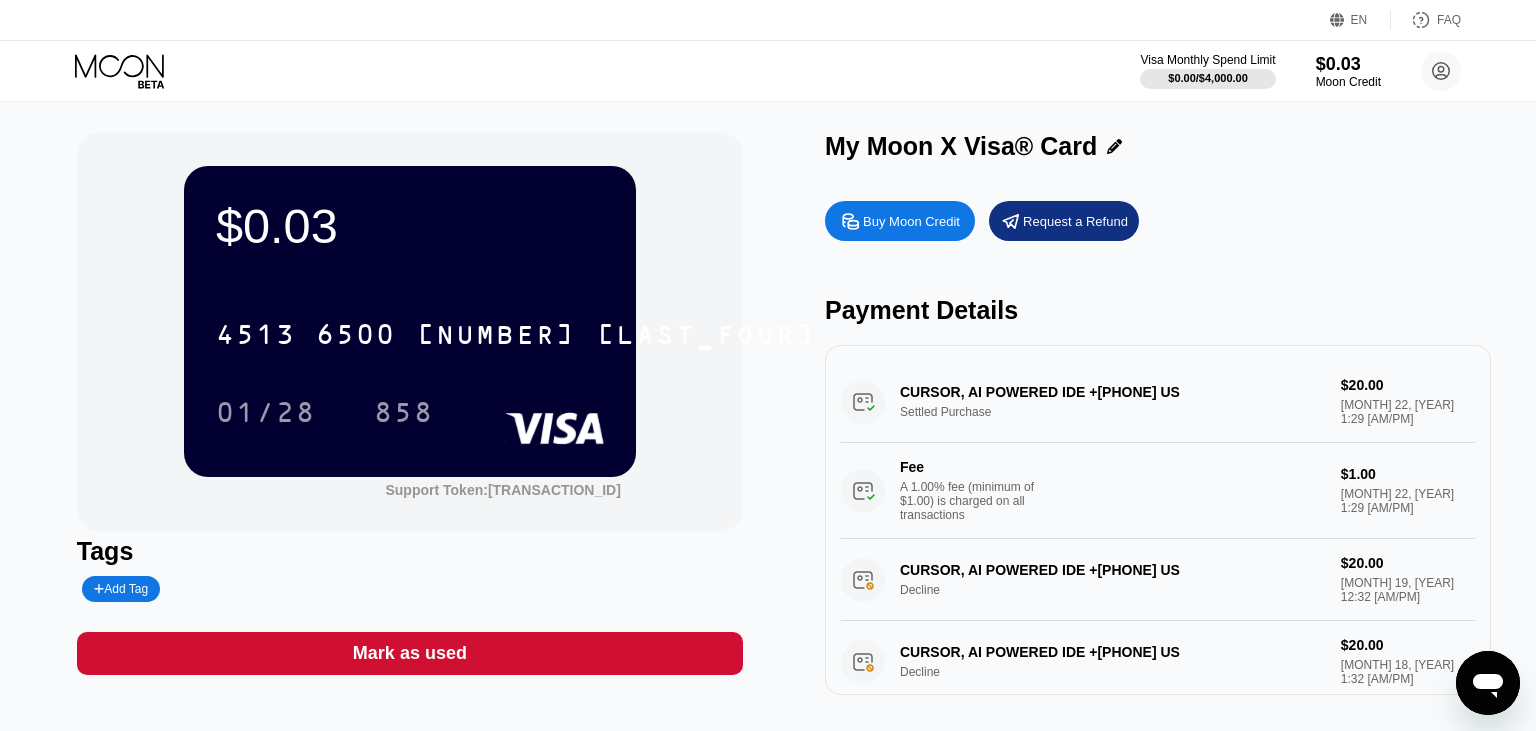 click 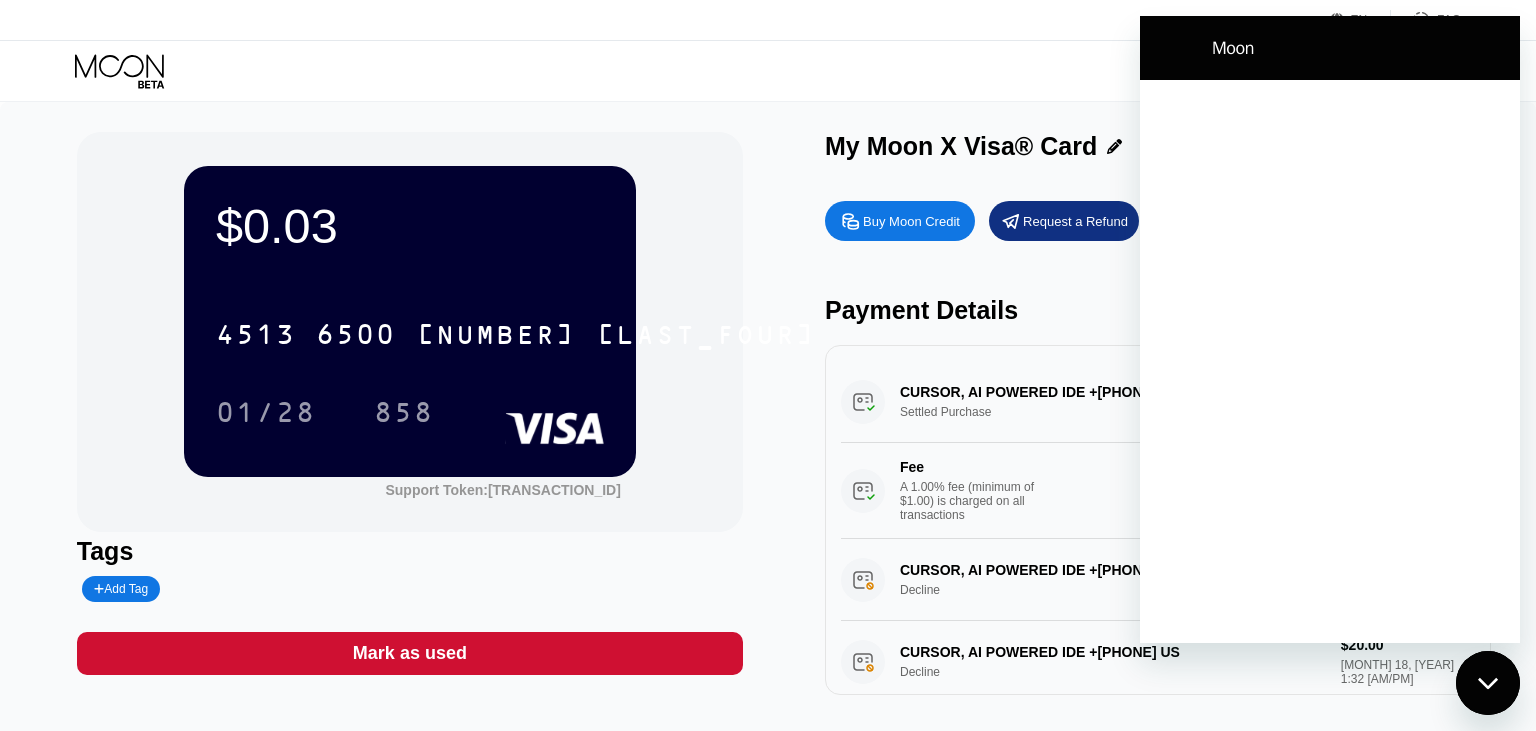 scroll, scrollTop: 0, scrollLeft: 0, axis: both 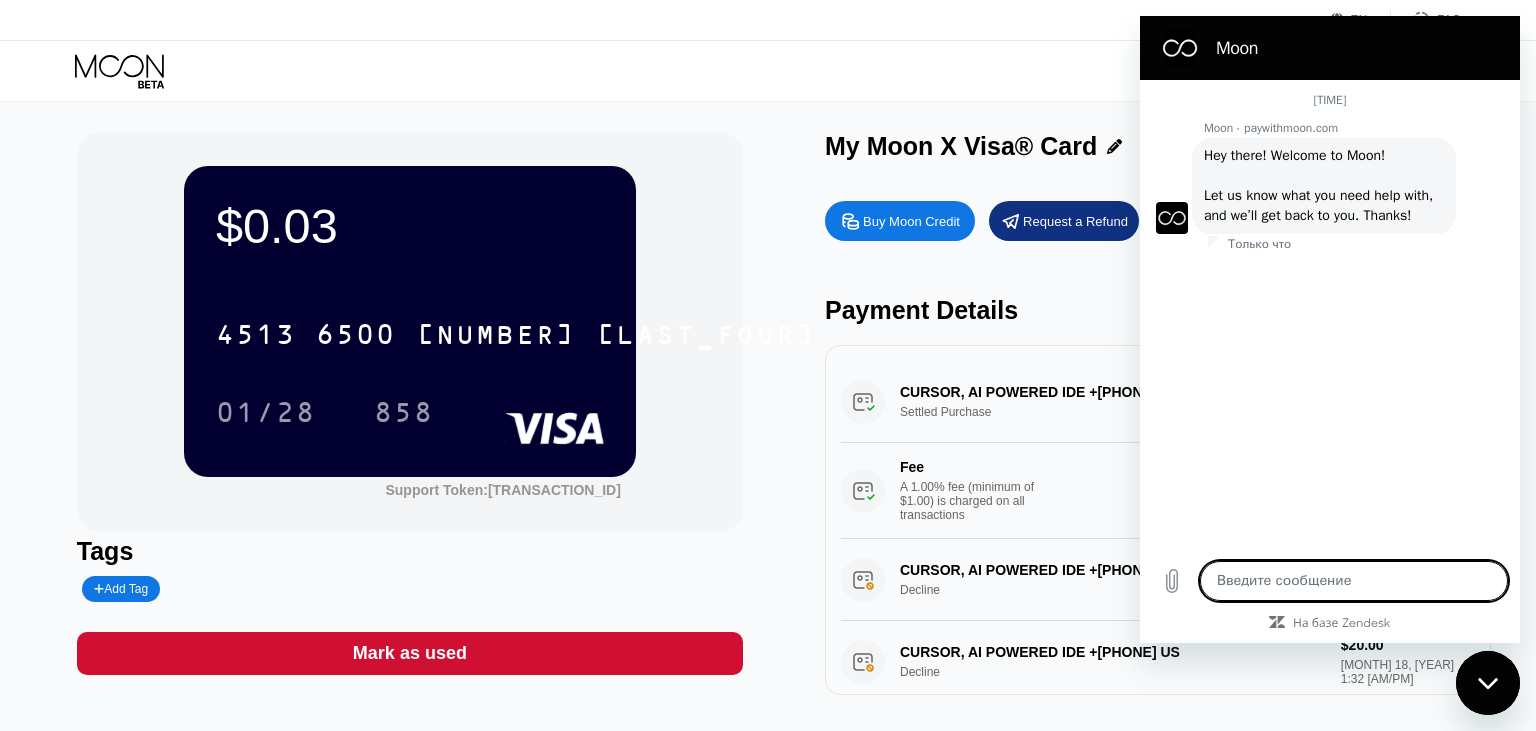 type on "x" 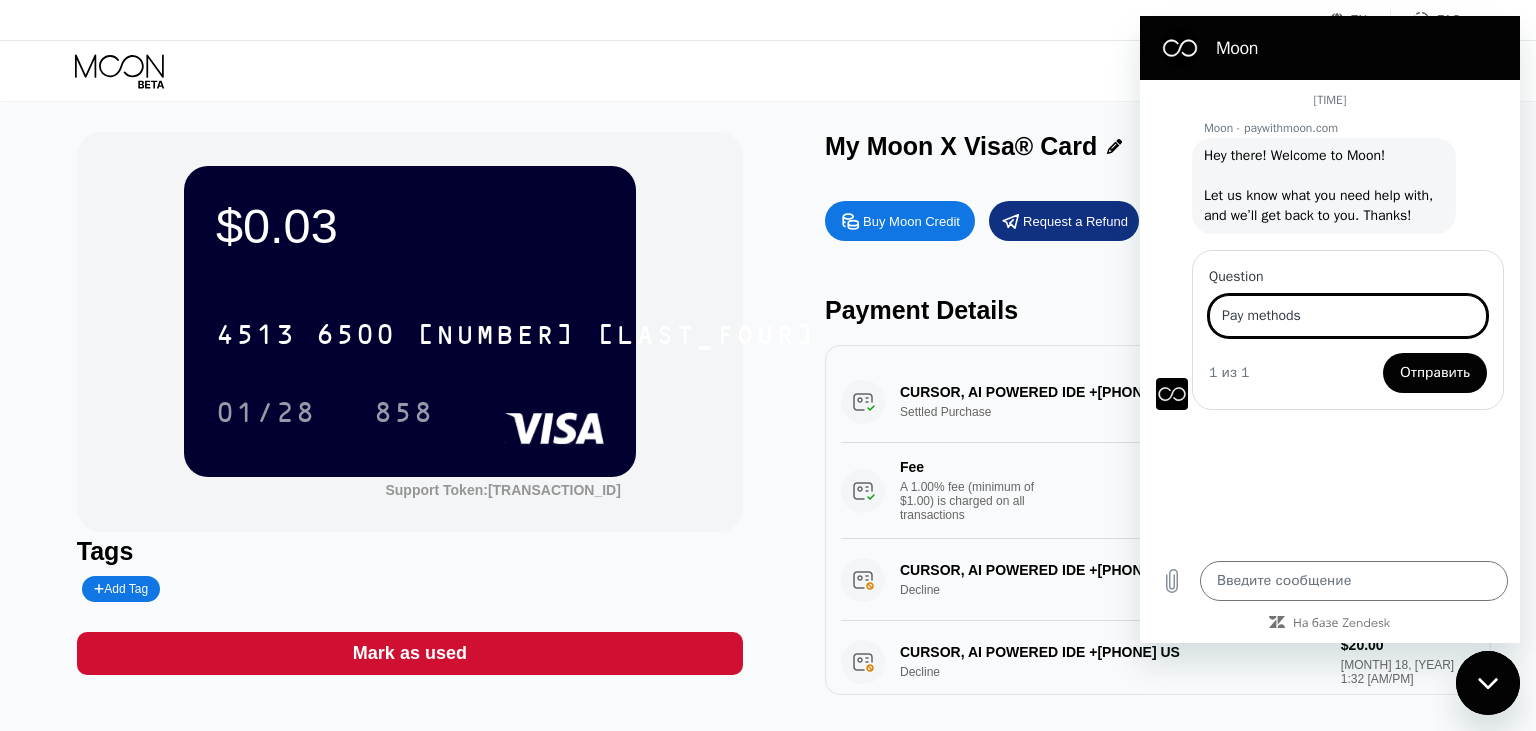 type on "Pay methods" 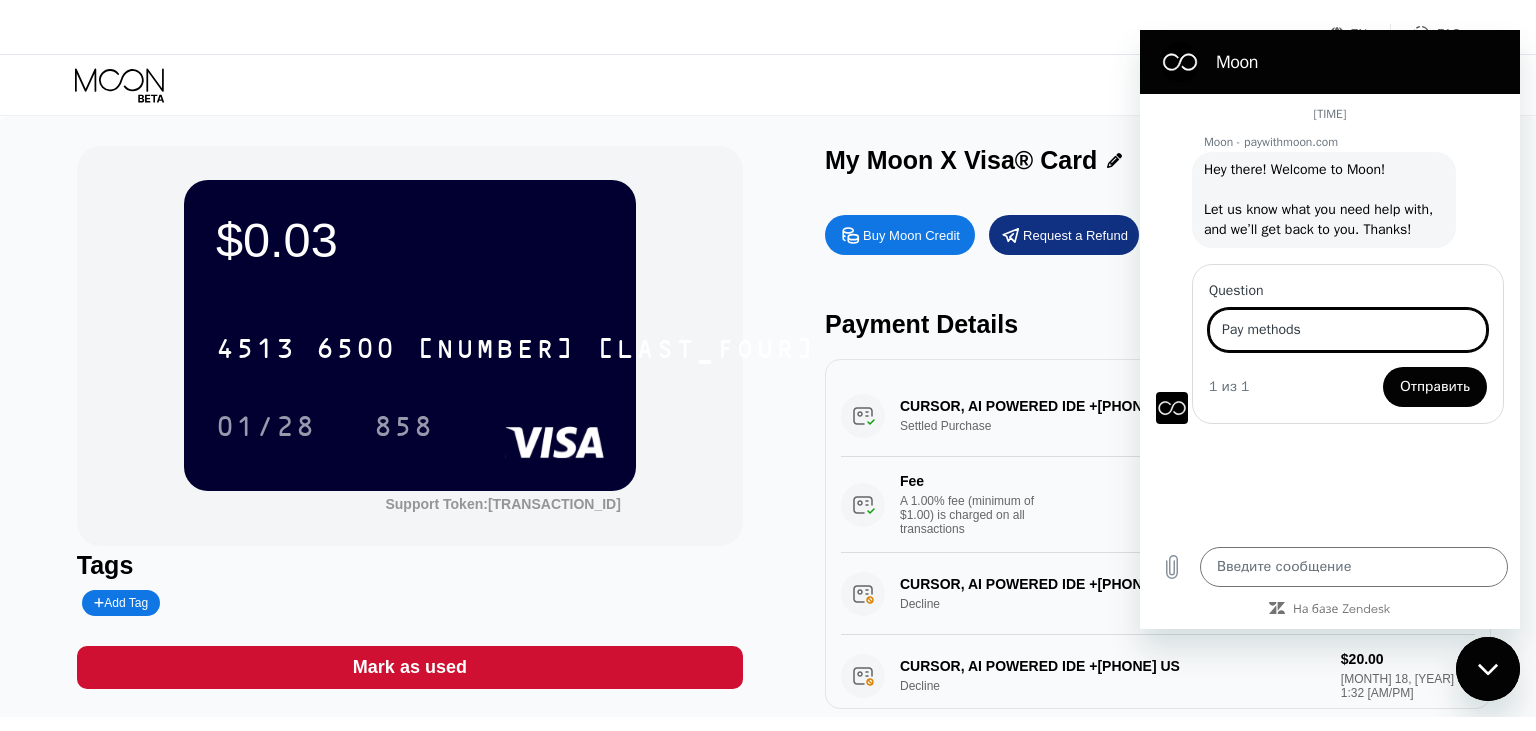 type on "x" 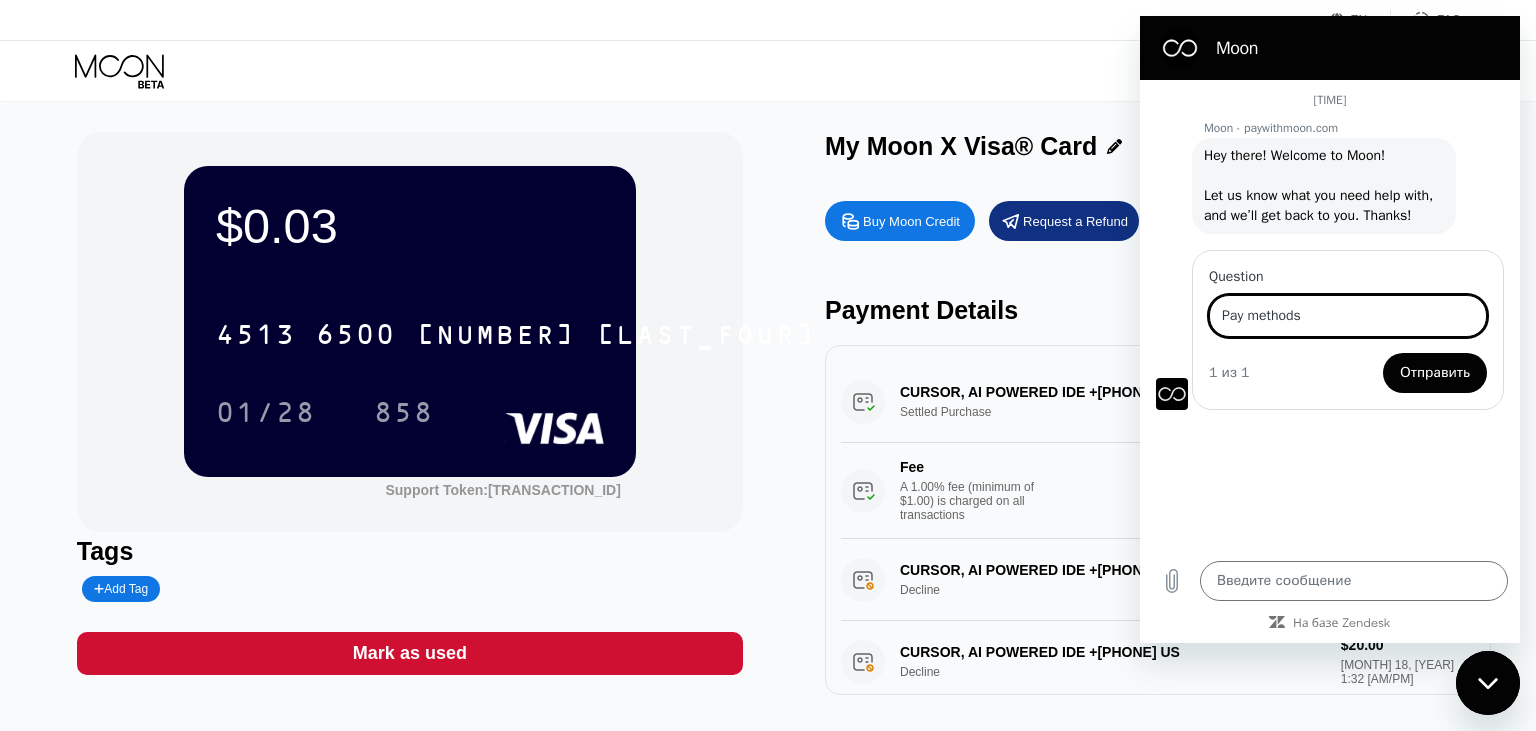paste on "Methods of replenishing the balance" 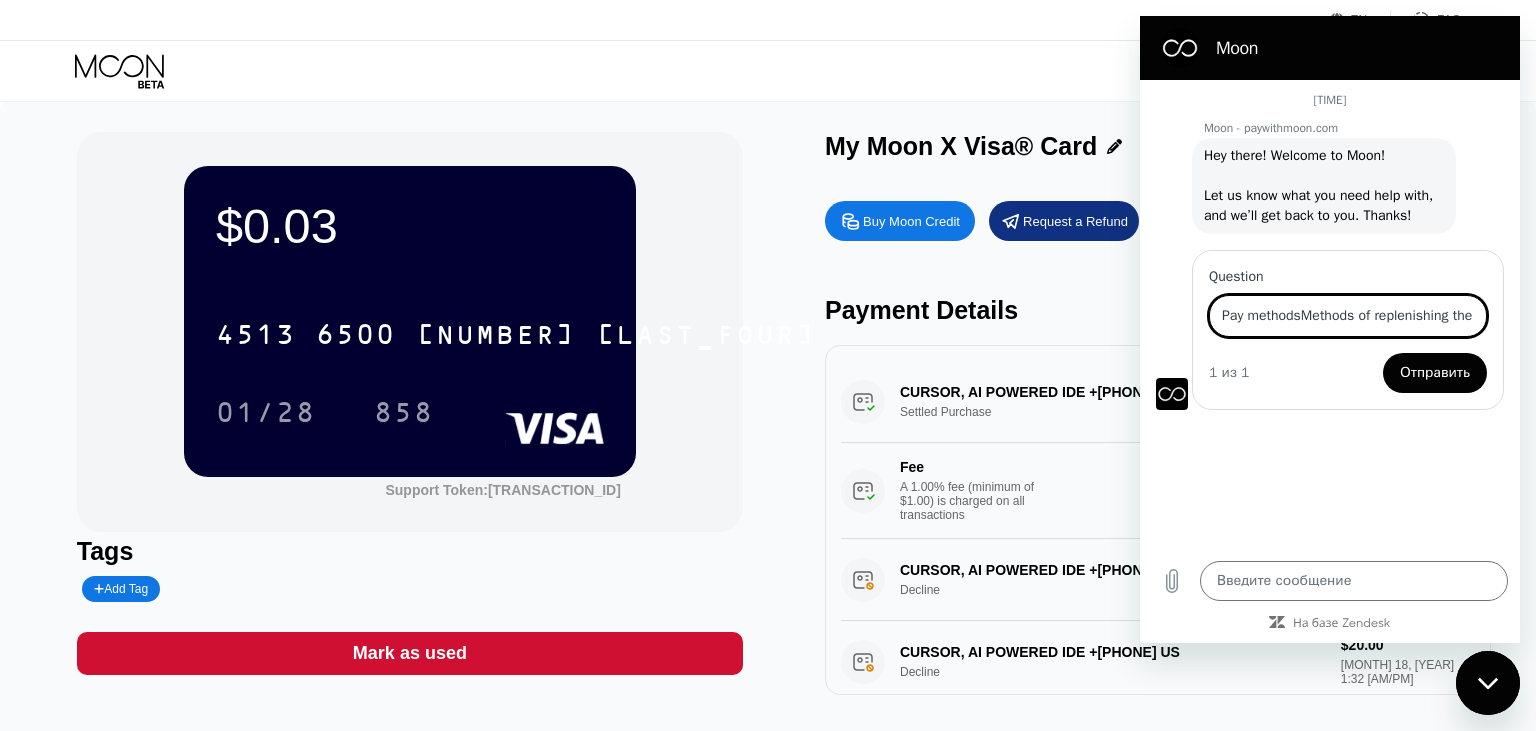 type on "x" 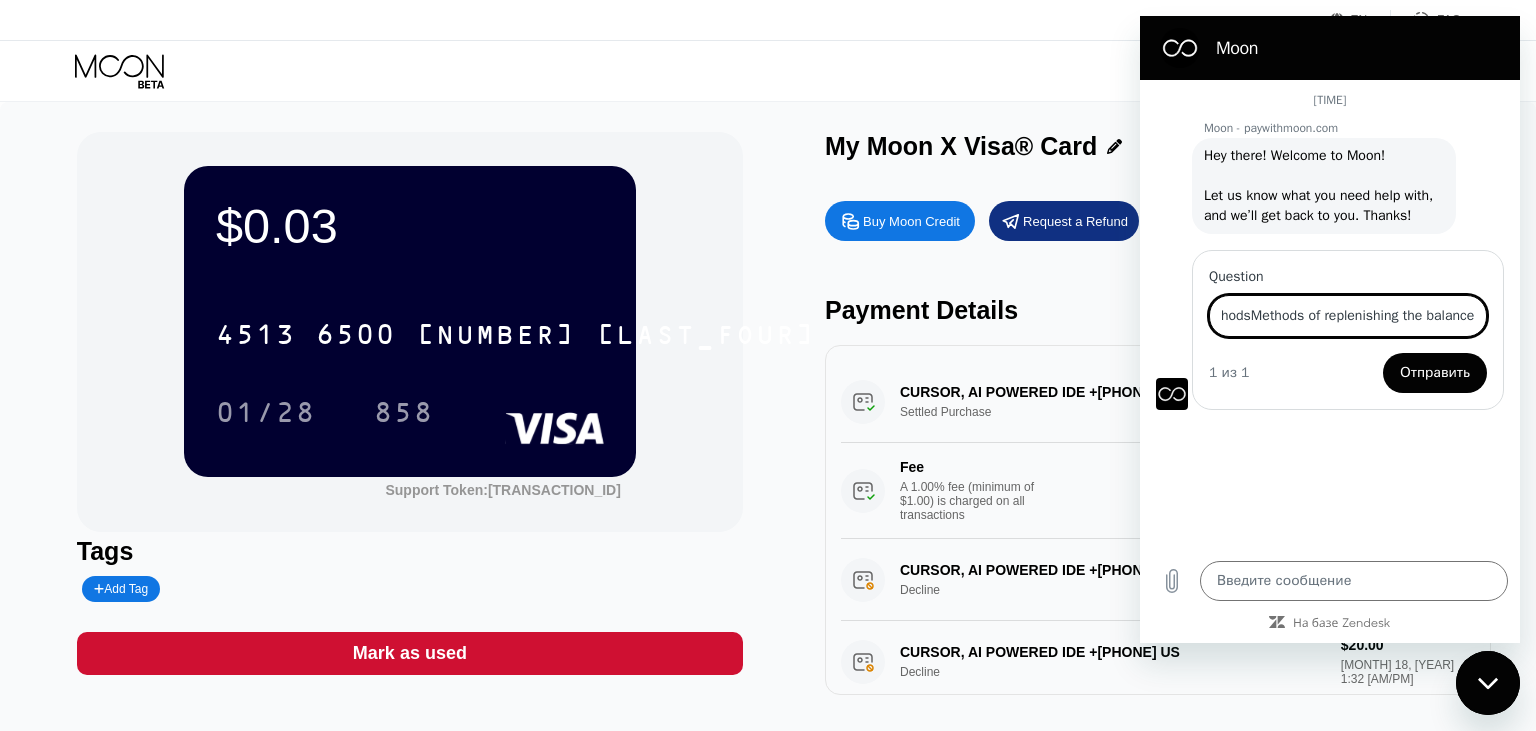 click on "Pay methodsMethods of replenishing the balance" at bounding box center [1348, 316] 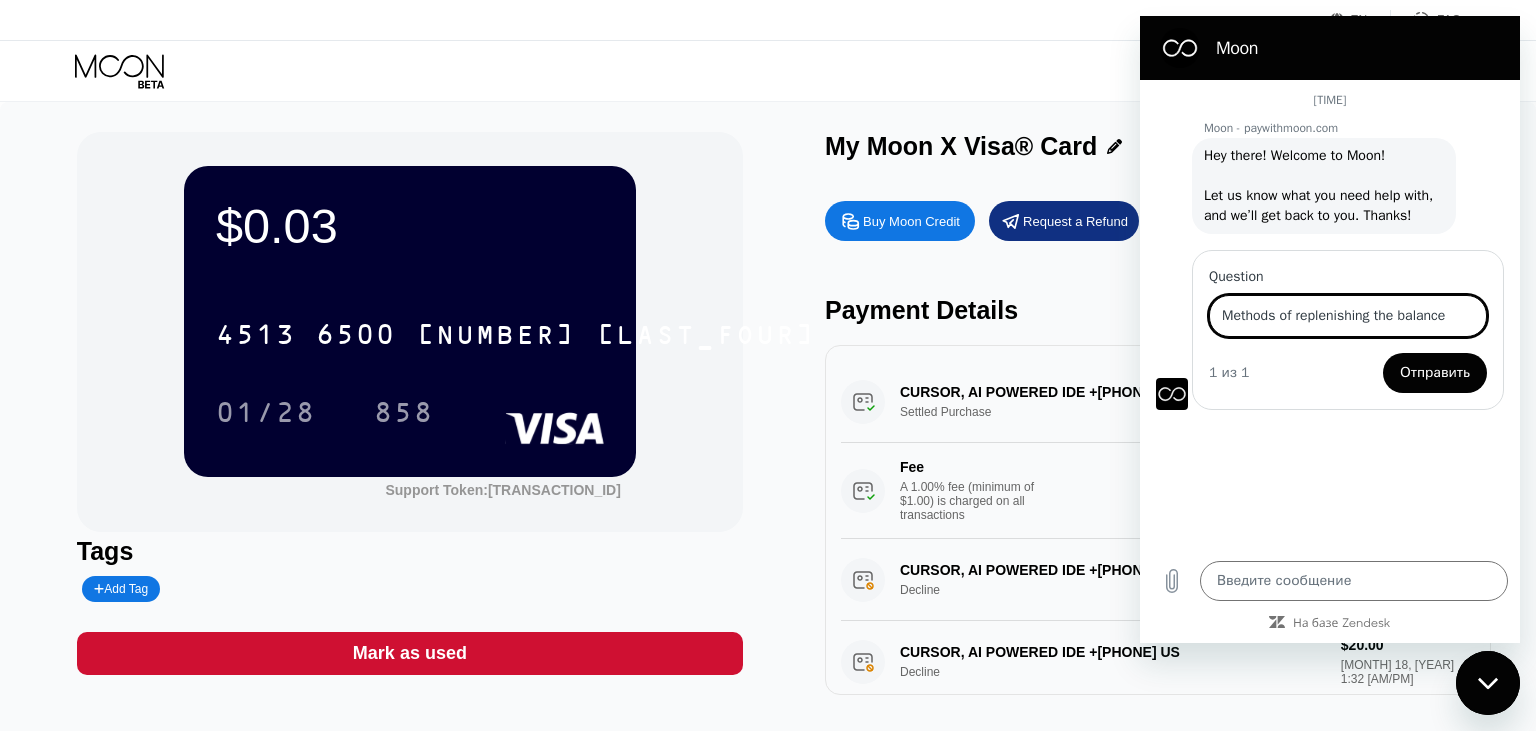 scroll, scrollTop: 0, scrollLeft: 0, axis: both 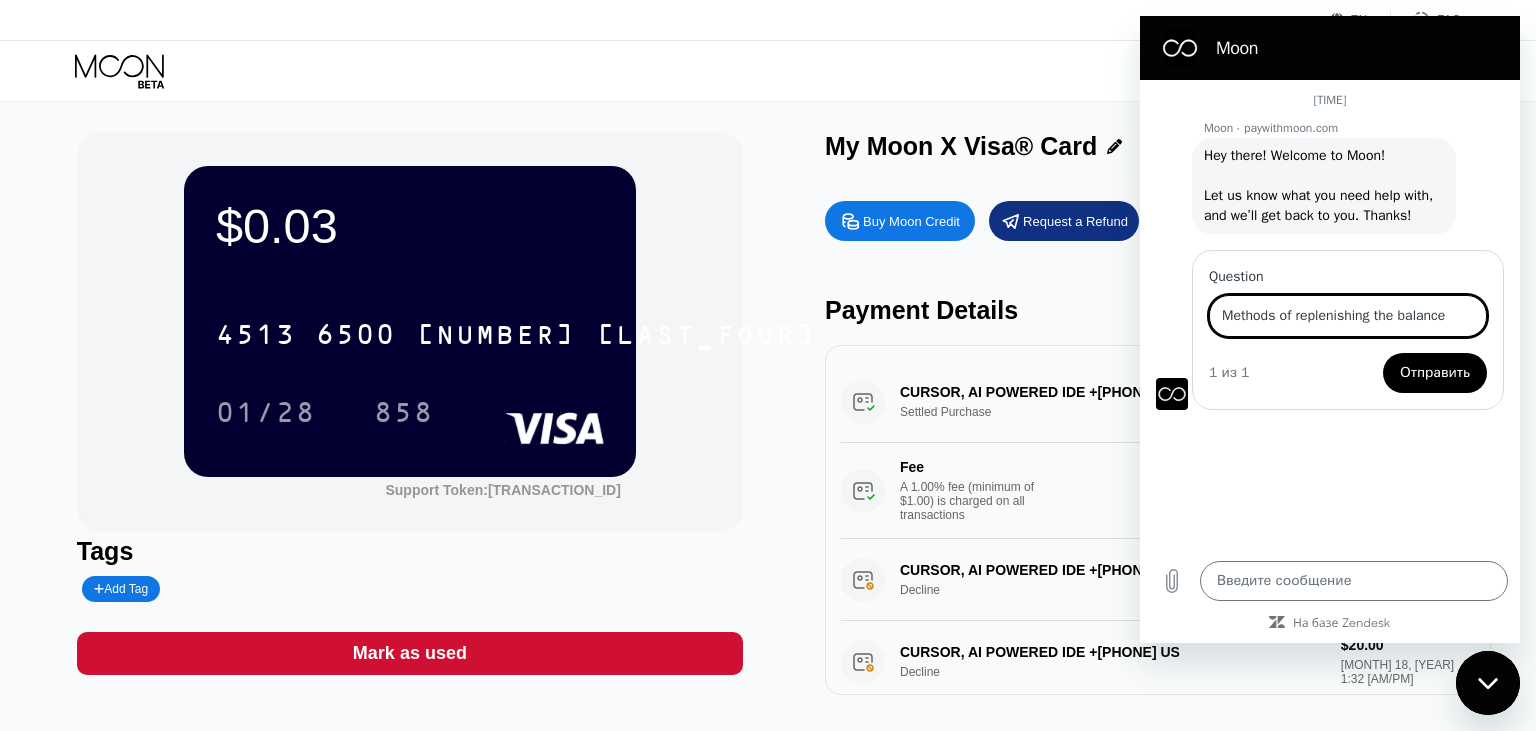 type on "Methods of replenishing the balance" 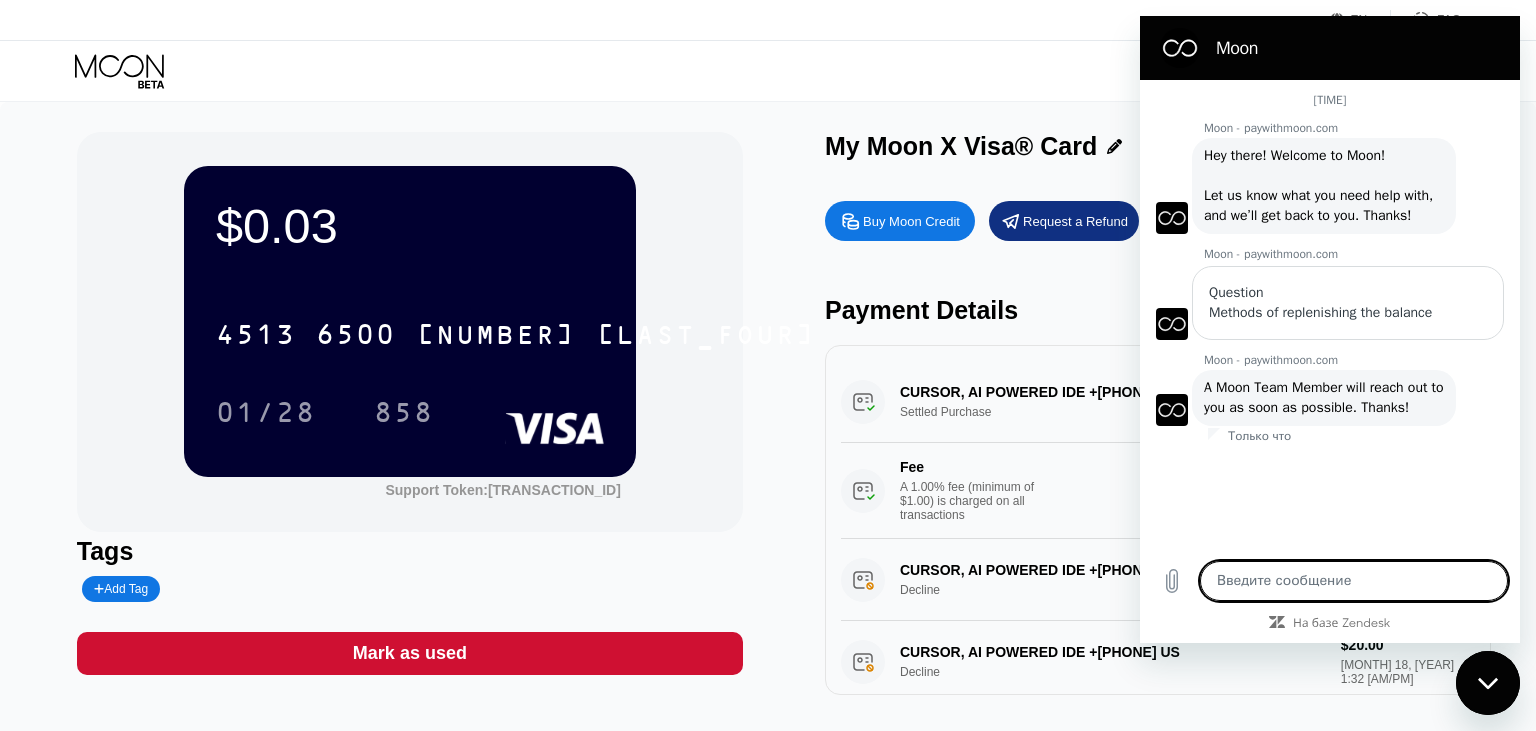 type on "x" 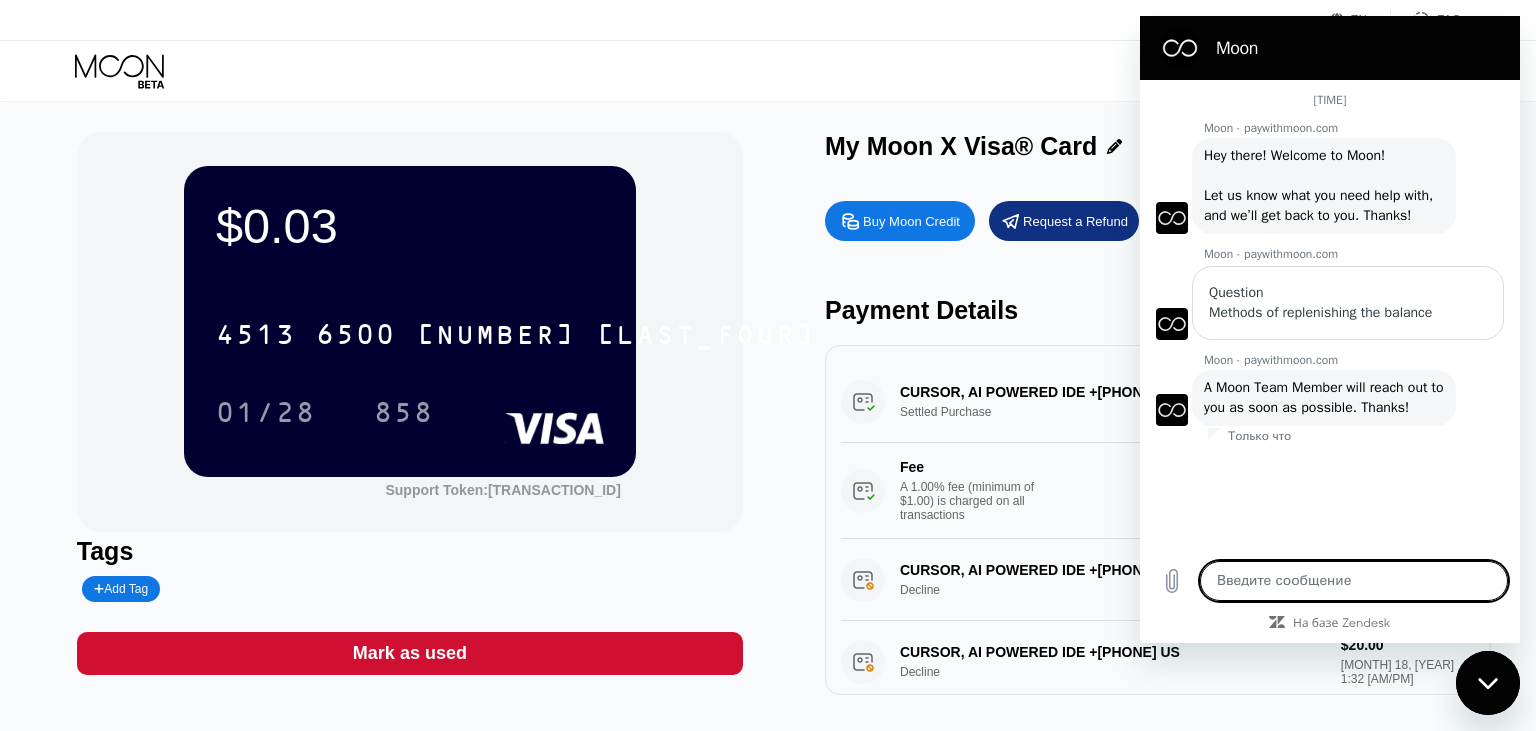 type on "[NAME] говорит:  Current methods have very high fees, add more methods of replenishment, for example: TRX or LTC" 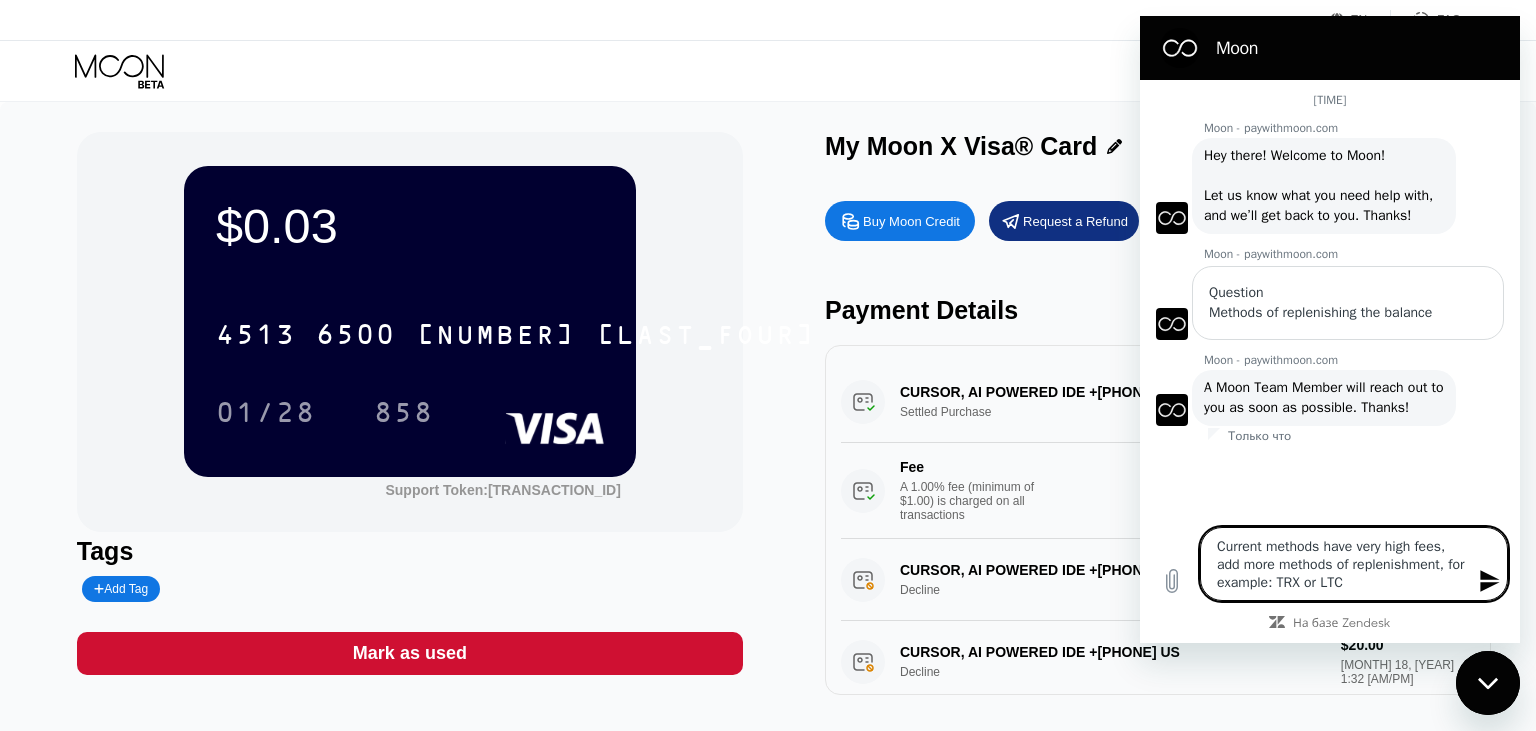 type on "[NAME] говорит:  Current methods have very high fees, add more methods of replenishment, for example: TRX or LTC" 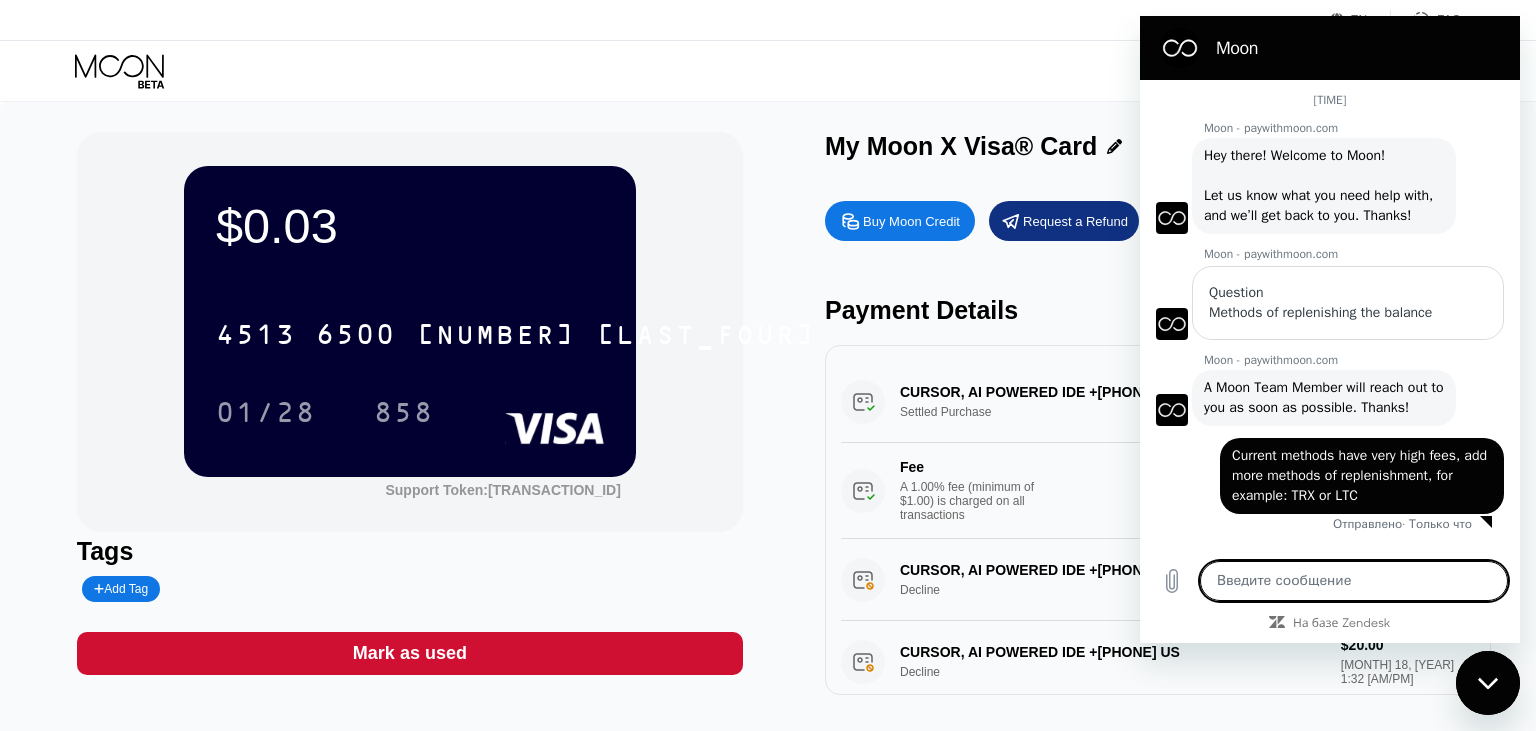 click at bounding box center (1488, 683) 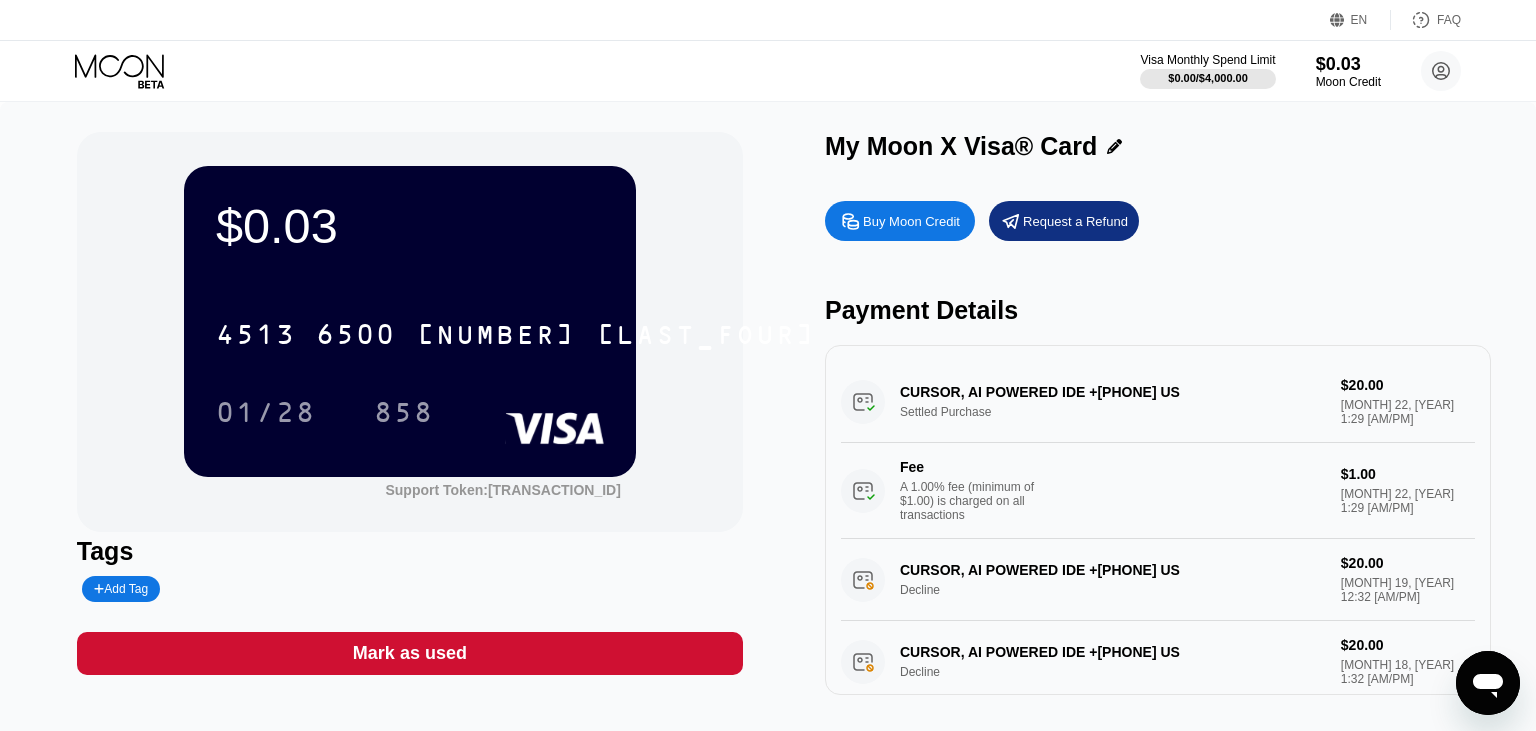 click on "Buy Moon Credit" at bounding box center (911, 221) 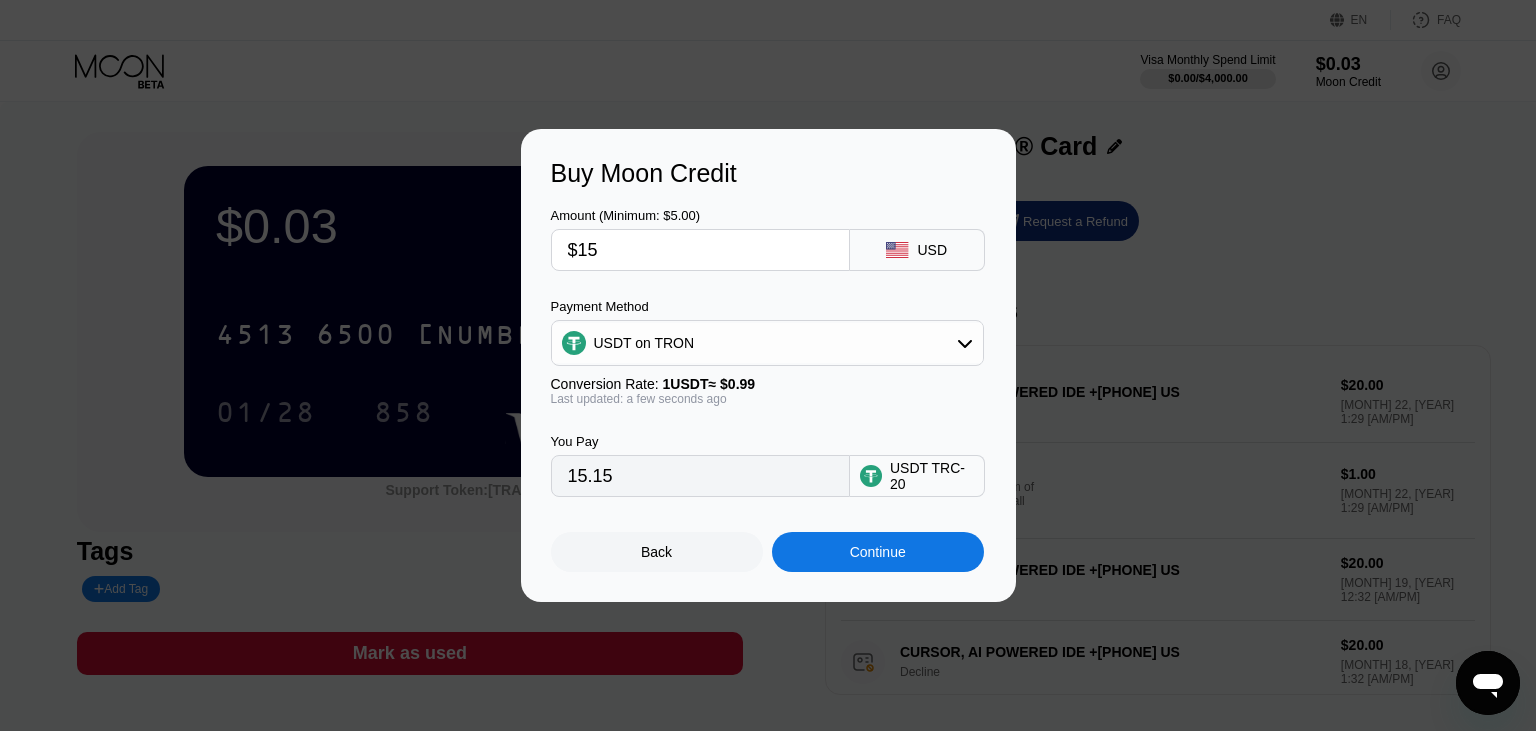 click on "Amount (Minimum: $5.00) $15 USD Payment Method USDT on TRON Conversion Rate:   1  USDT  ≈   $0.99 Last updated:   a few seconds ago You Pay 15.15 USDT TRC-20" at bounding box center (768, 342) 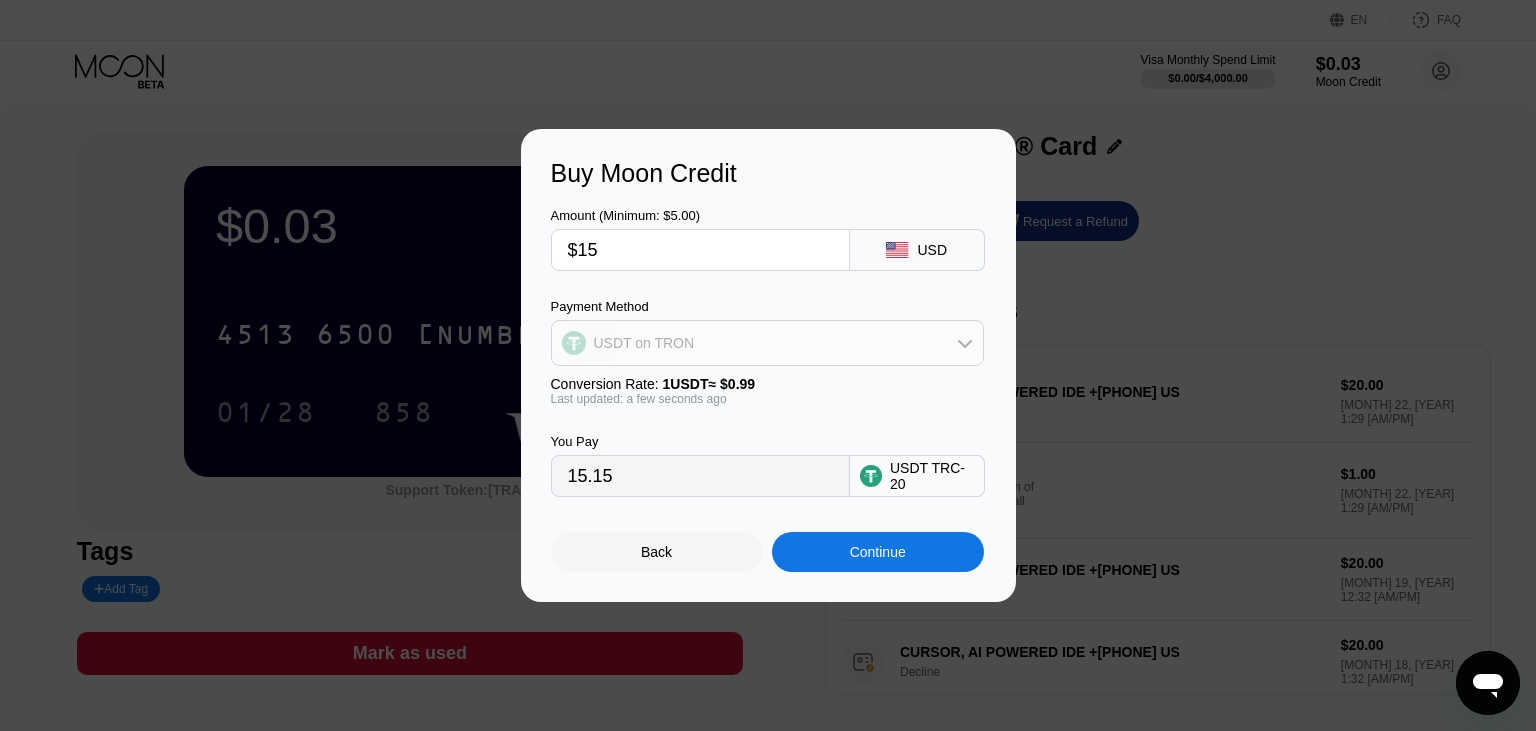 click on "USDT on TRON" at bounding box center (767, 343) 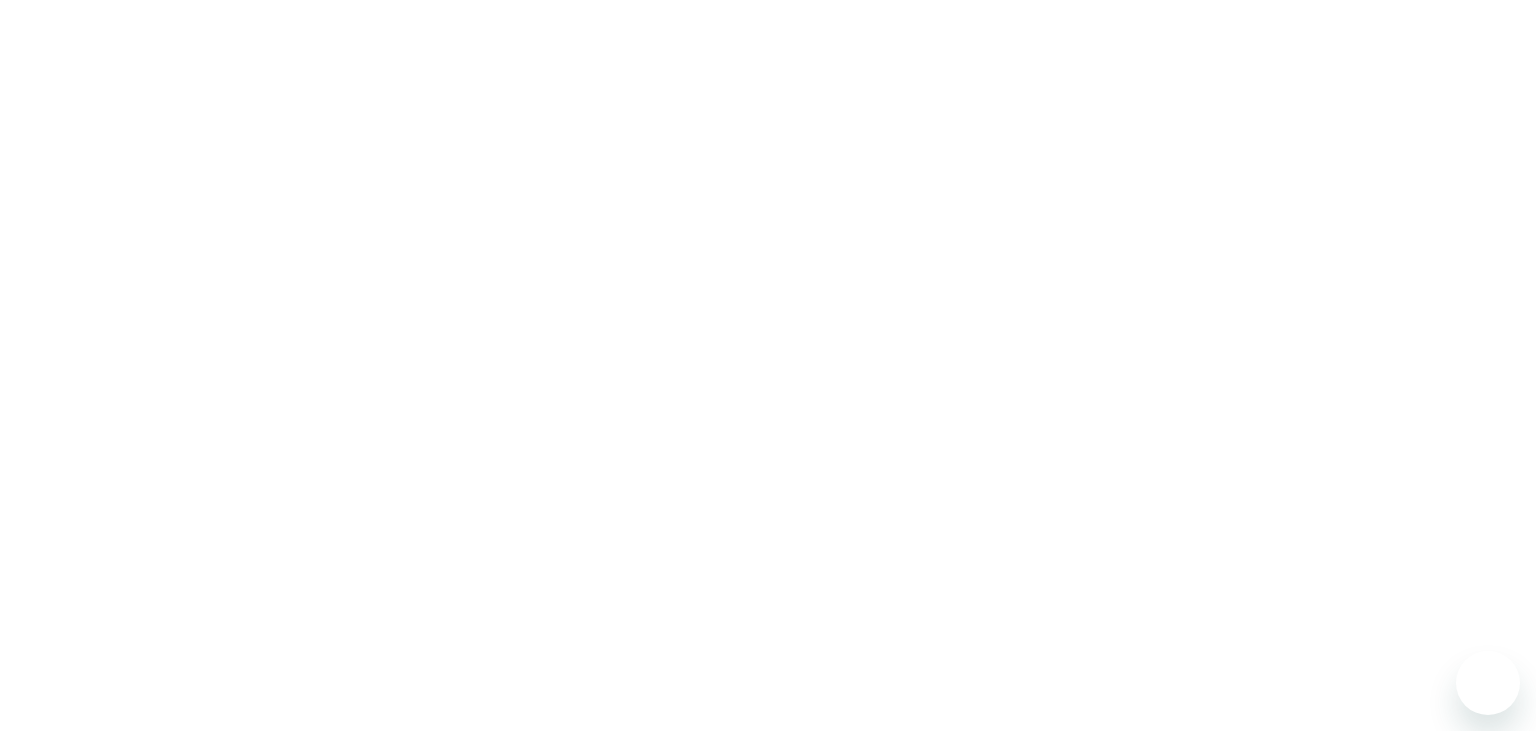 scroll, scrollTop: 0, scrollLeft: 0, axis: both 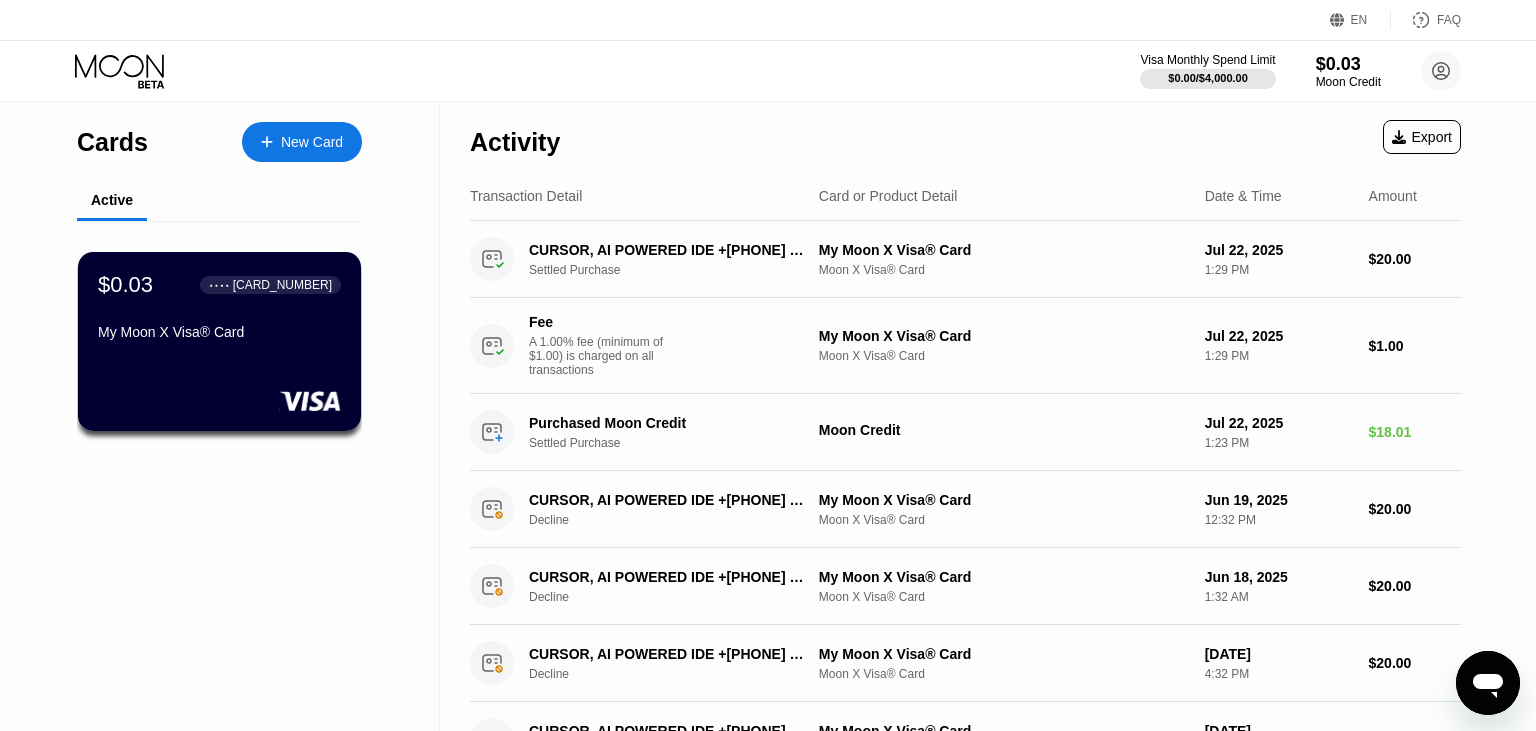 click 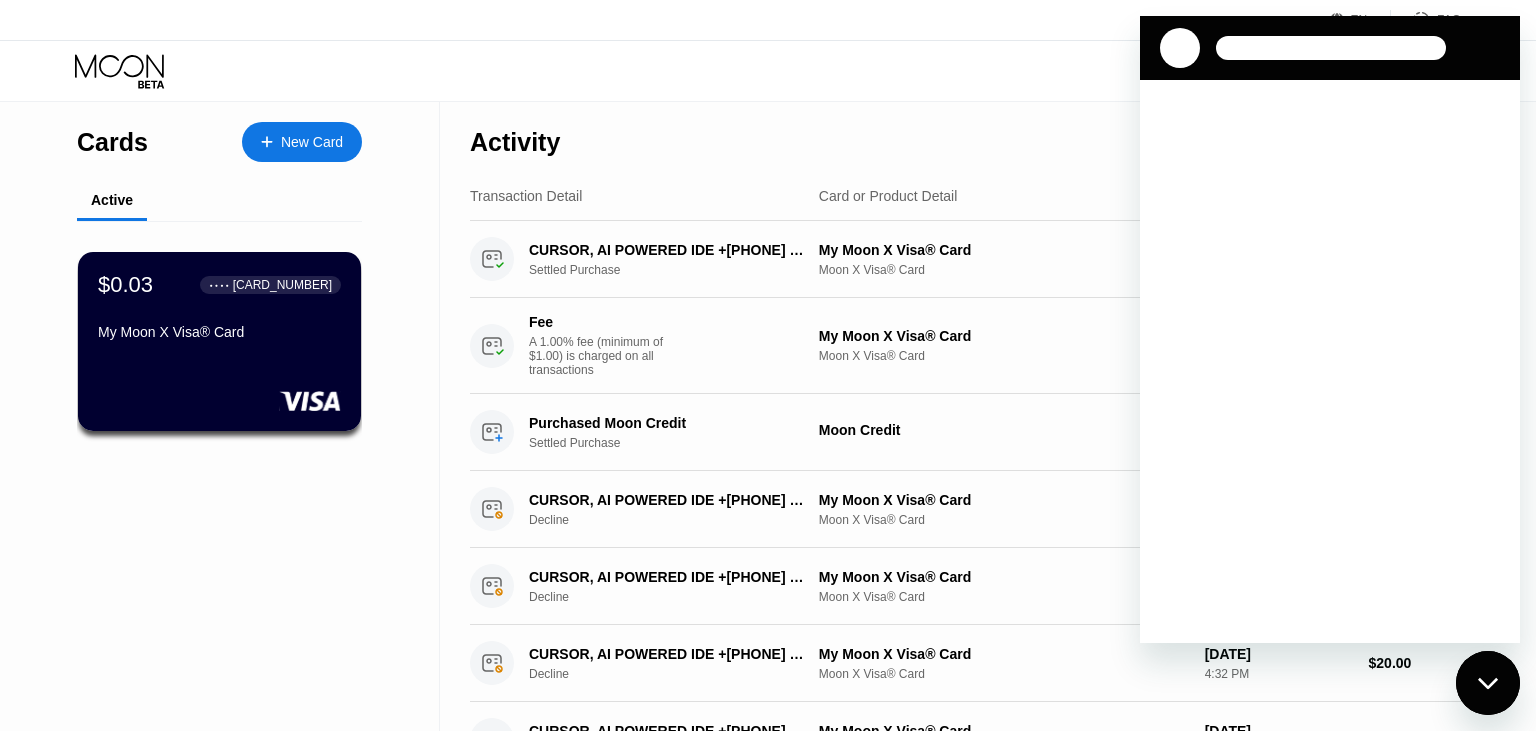 scroll, scrollTop: 0, scrollLeft: 0, axis: both 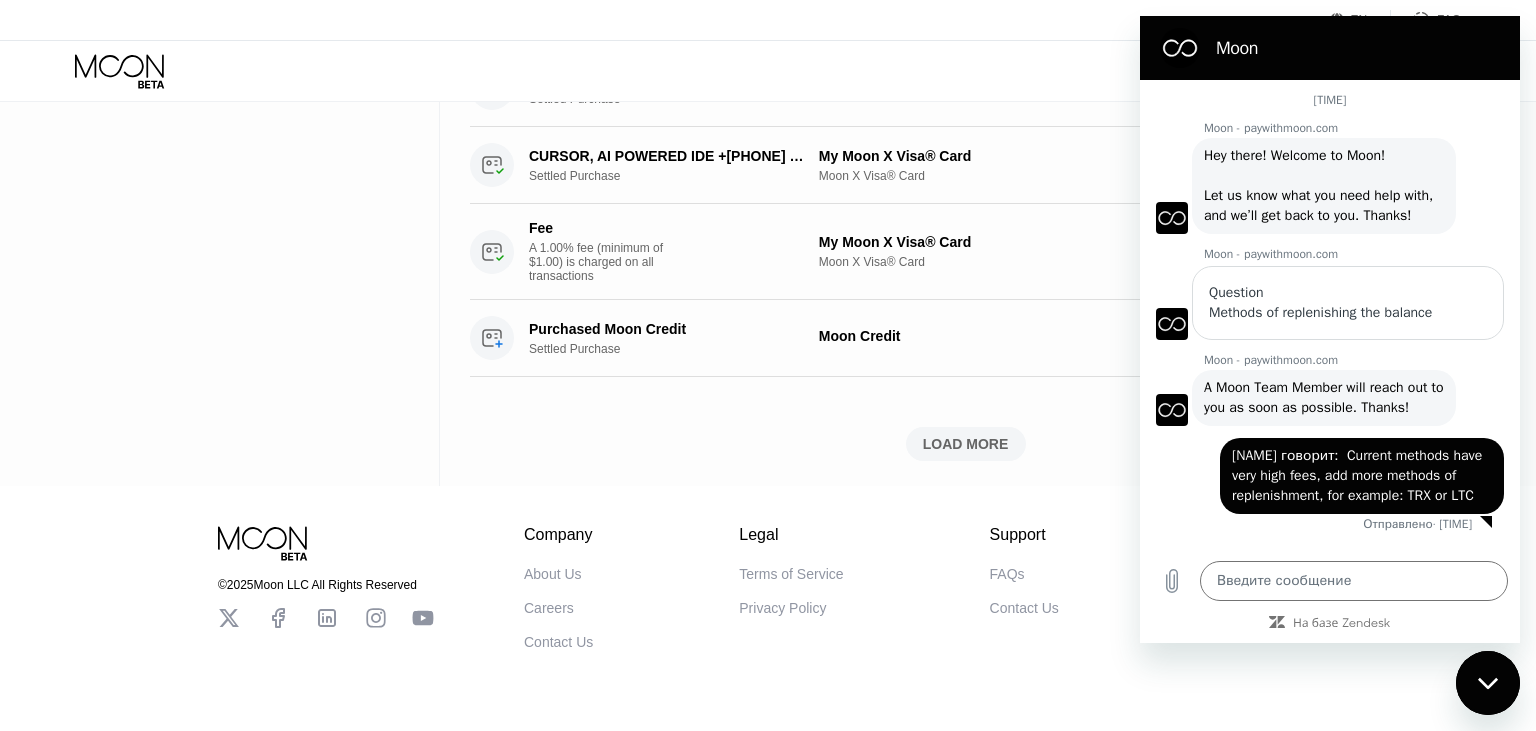 click on "[NAME] говорит:  Current methods have very high fees, add more methods of replenishment, for example: TRX or LTC" at bounding box center [1362, 476] 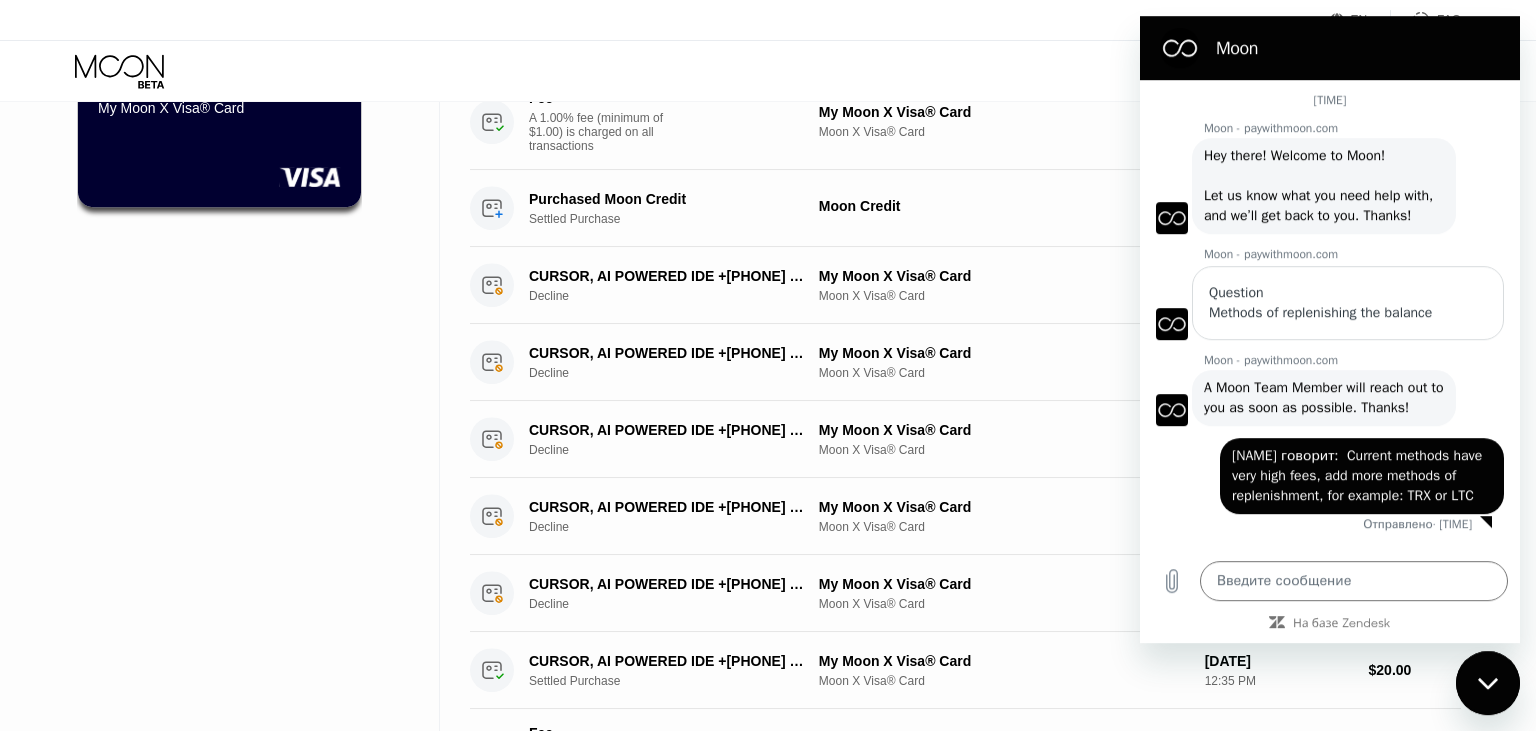 scroll, scrollTop: 84, scrollLeft: 0, axis: vertical 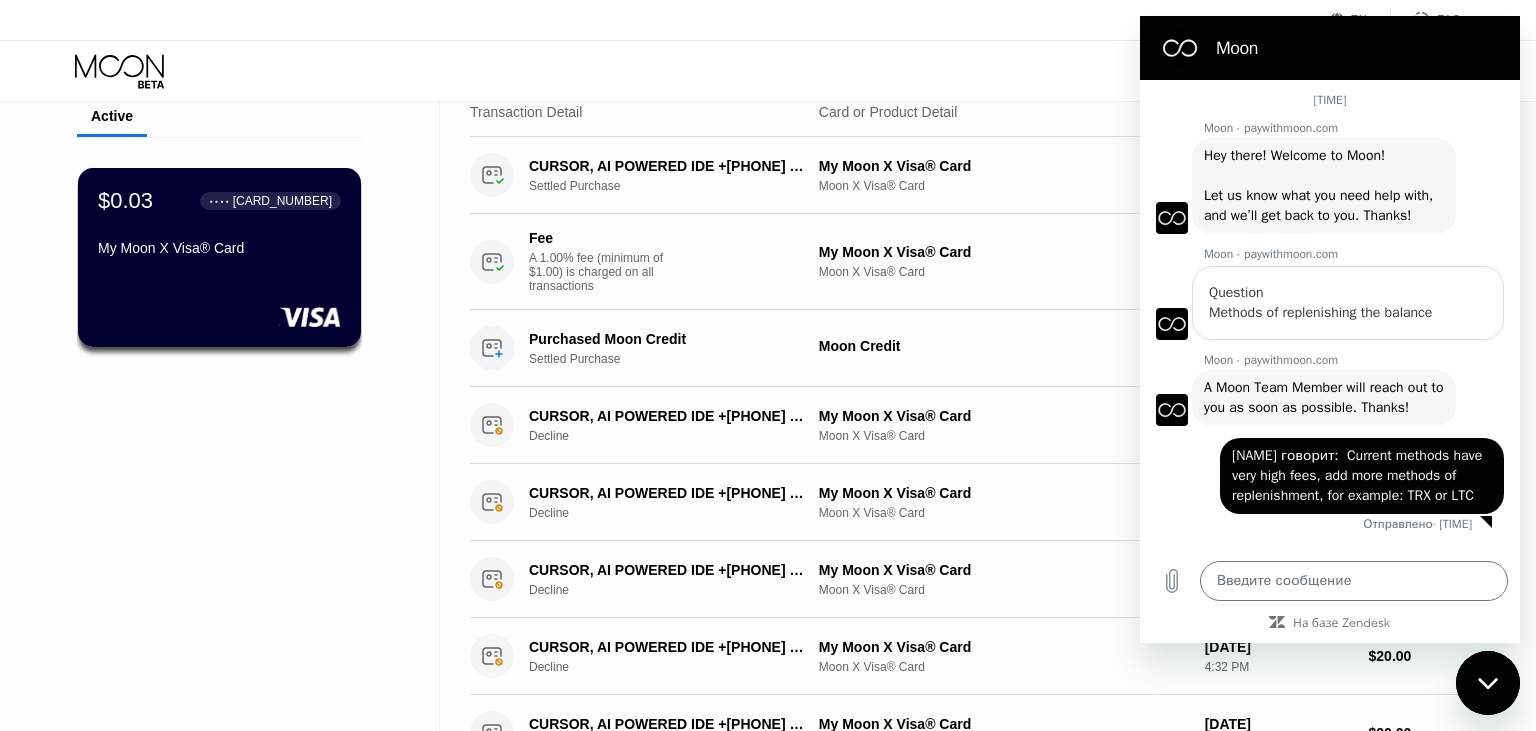 click on "Methods of replenishing the balance" at bounding box center [1348, 313] 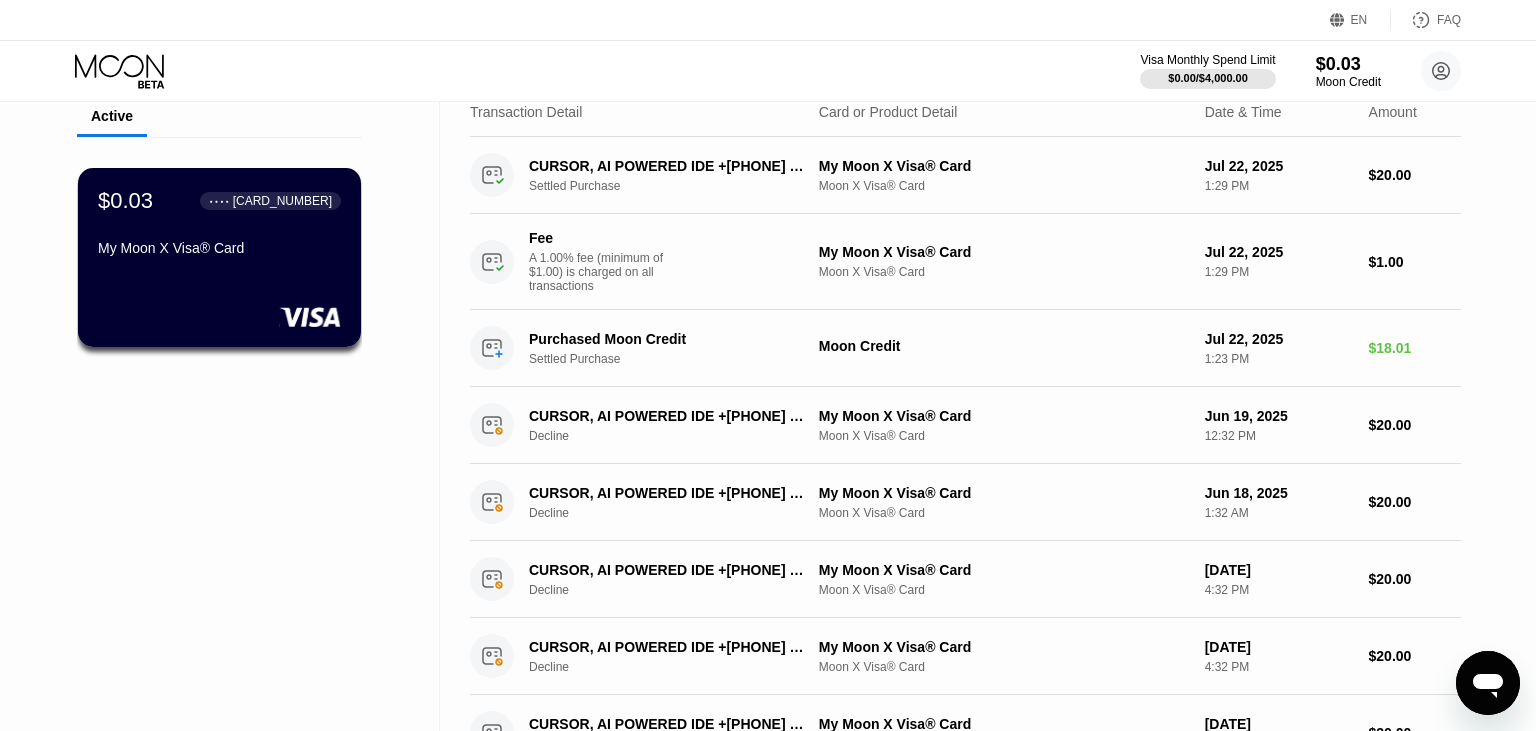click 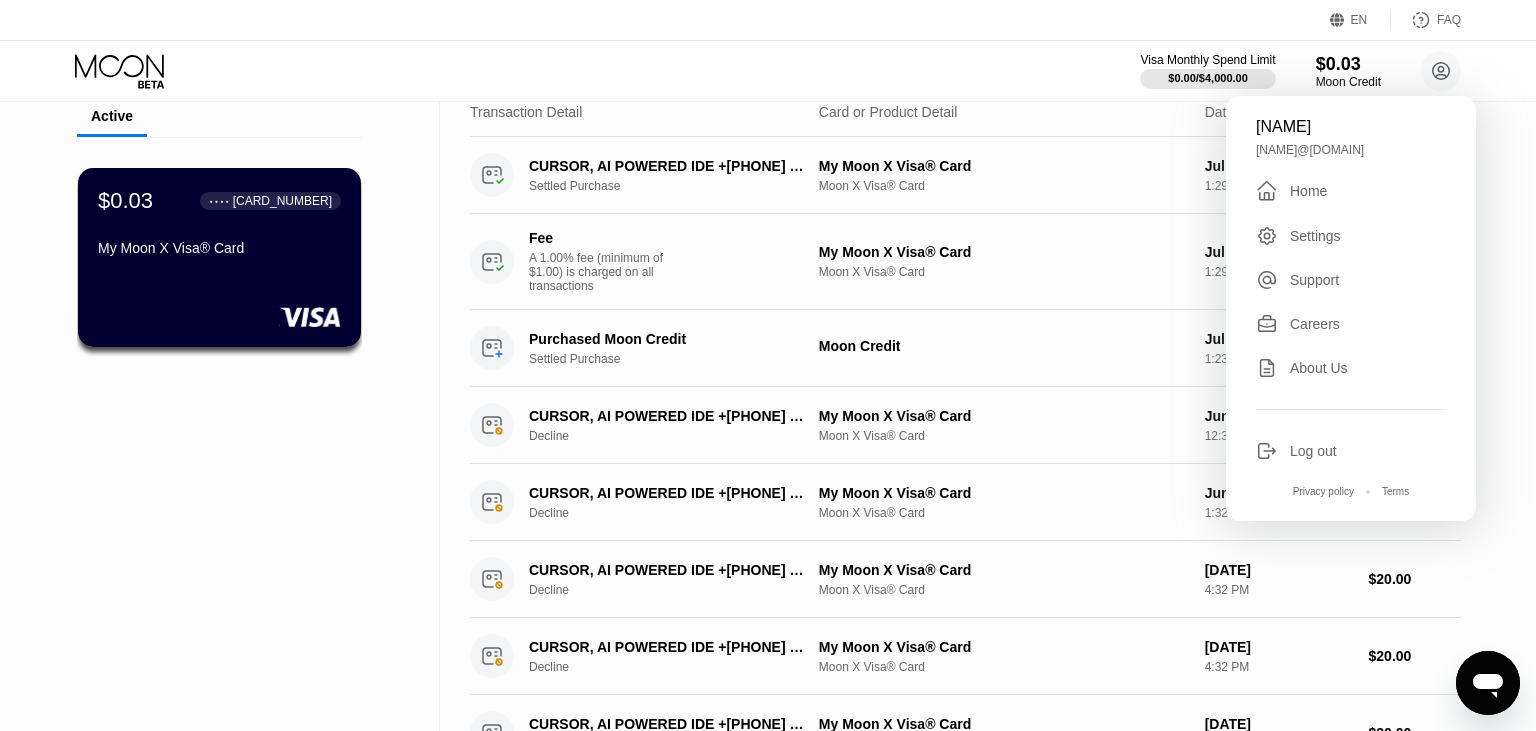 click on "Support" at bounding box center (1351, 280) 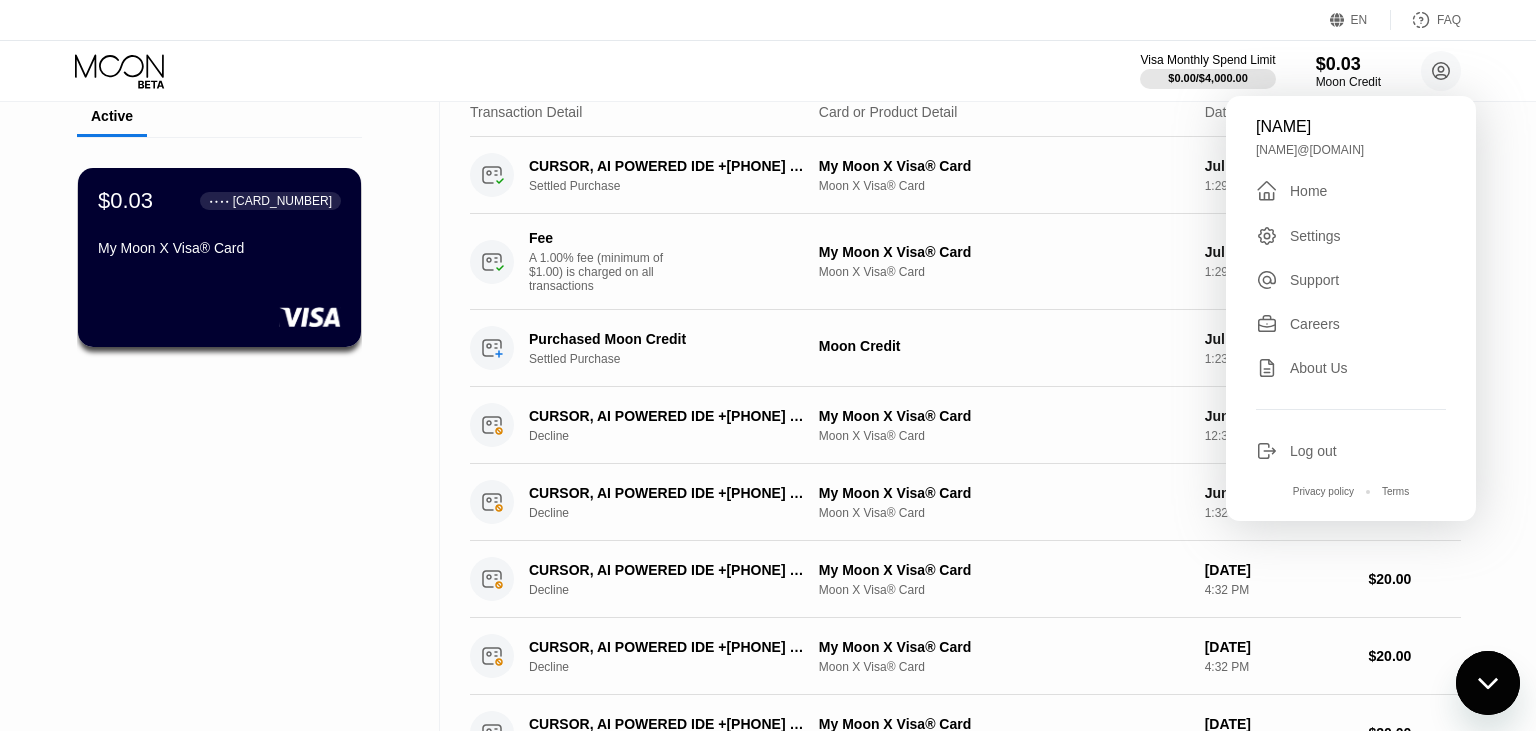 scroll, scrollTop: 0, scrollLeft: 0, axis: both 